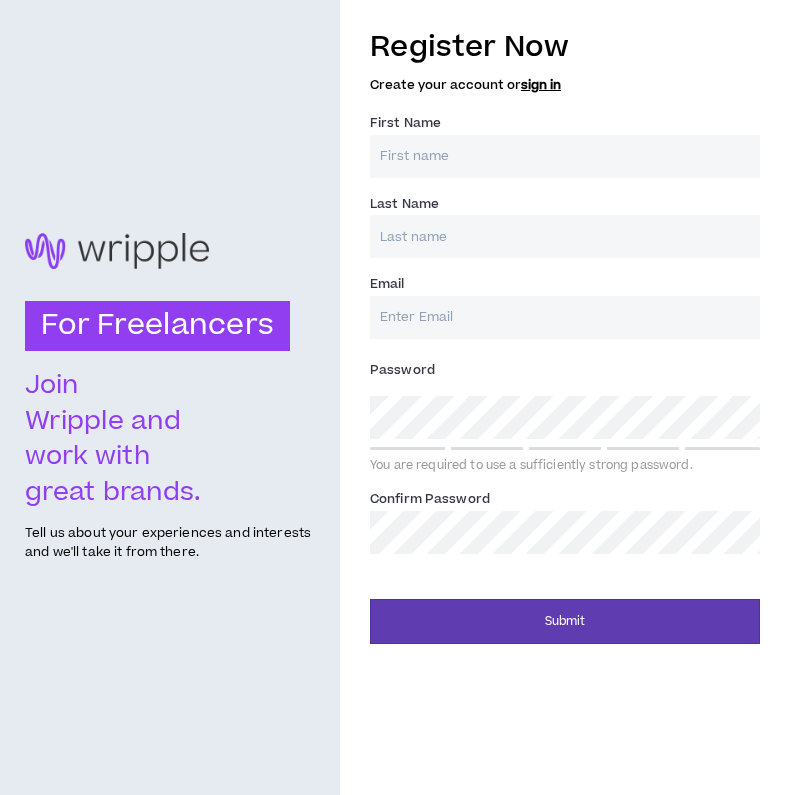 scroll, scrollTop: 0, scrollLeft: 0, axis: both 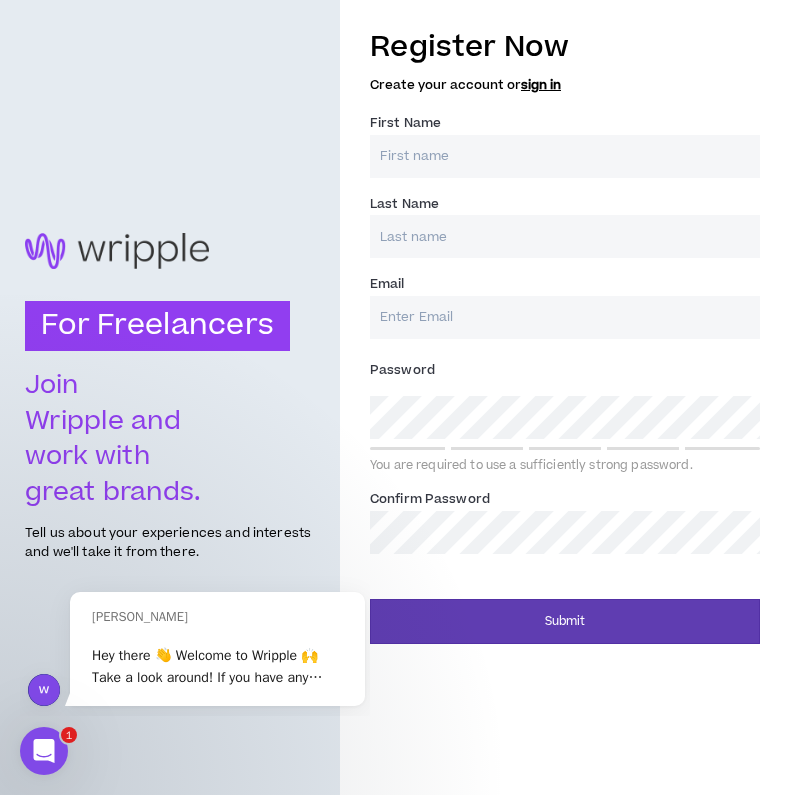 click on "Create your account or  sign in" at bounding box center (565, 85) 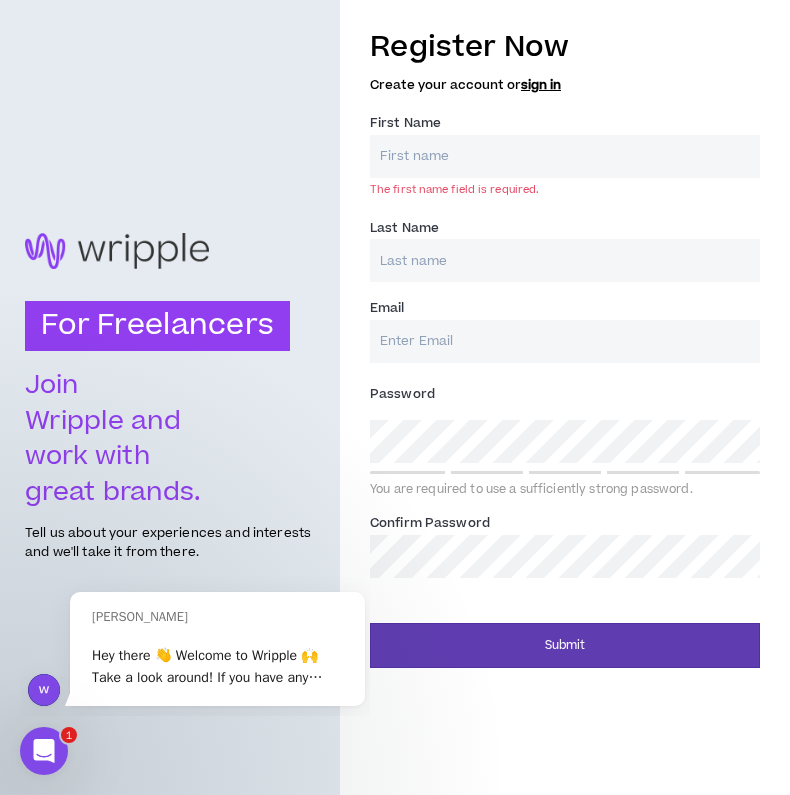 scroll, scrollTop: 0, scrollLeft: 0, axis: both 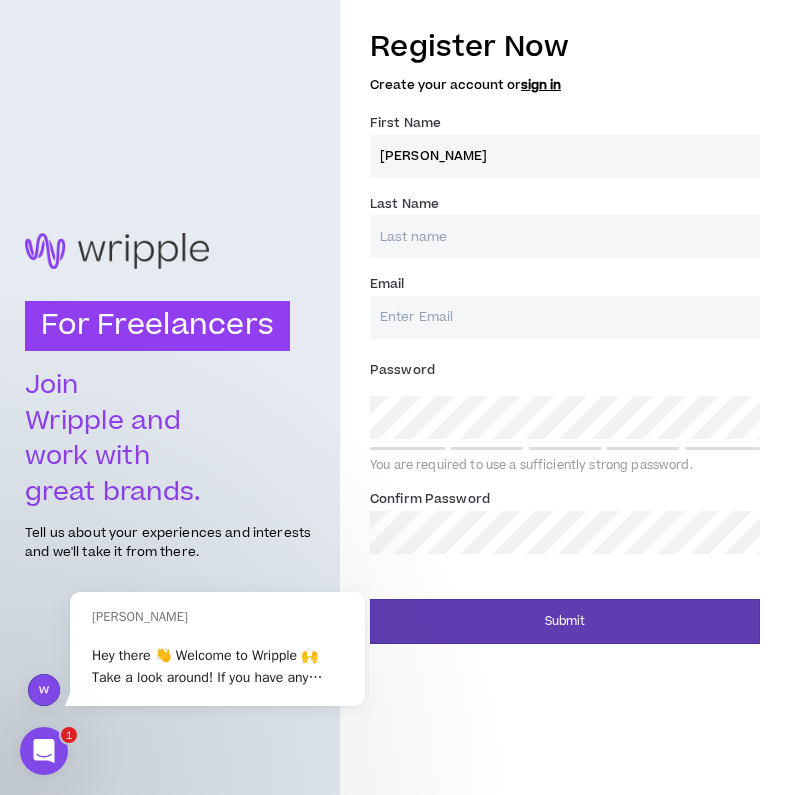 type on "[PERSON_NAME]" 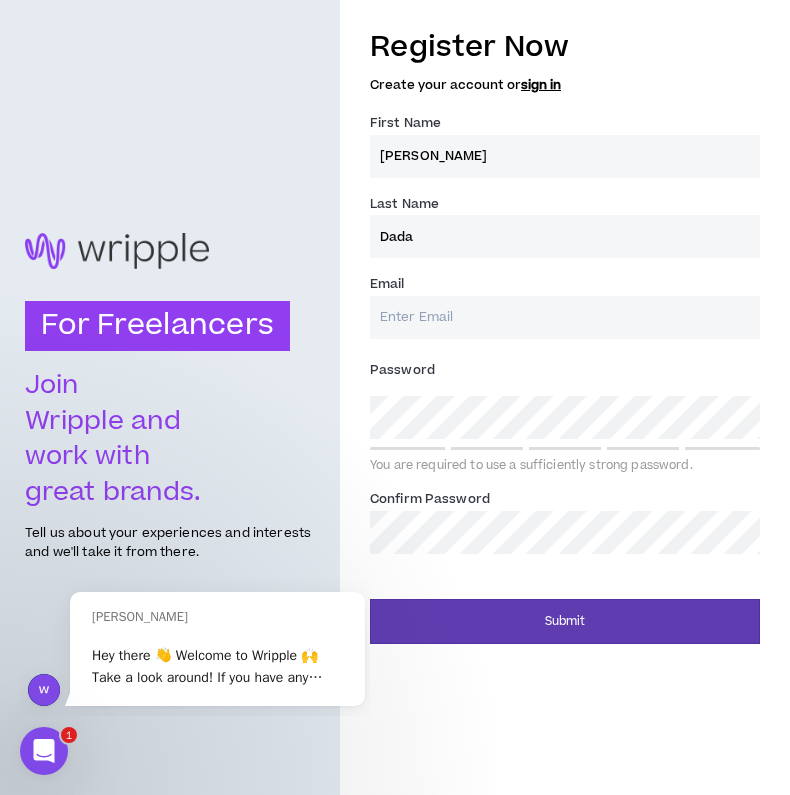 type on "Dada" 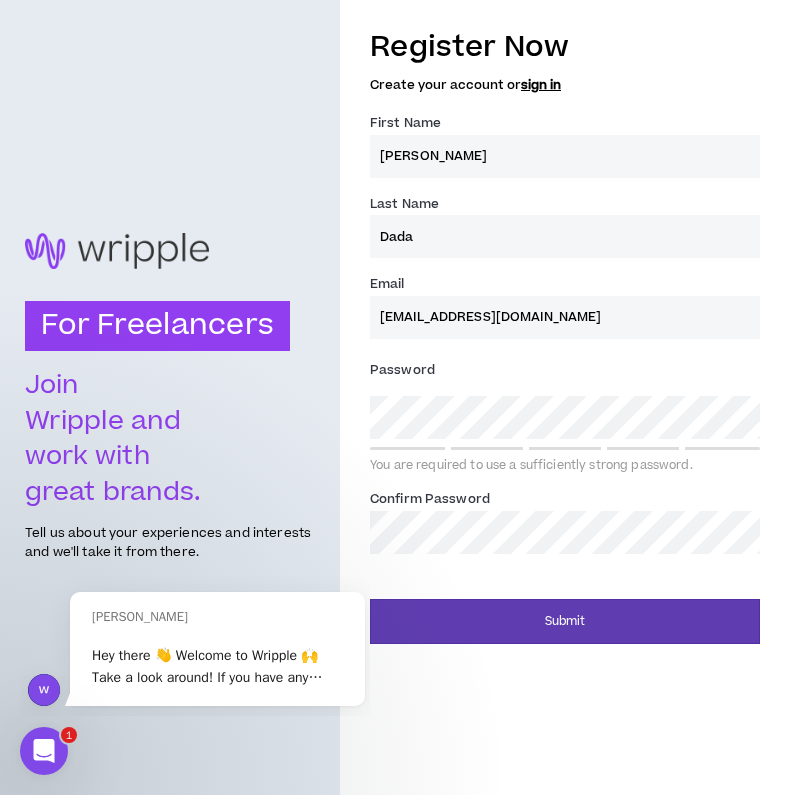 type on "[EMAIL_ADDRESS][DOMAIN_NAME]" 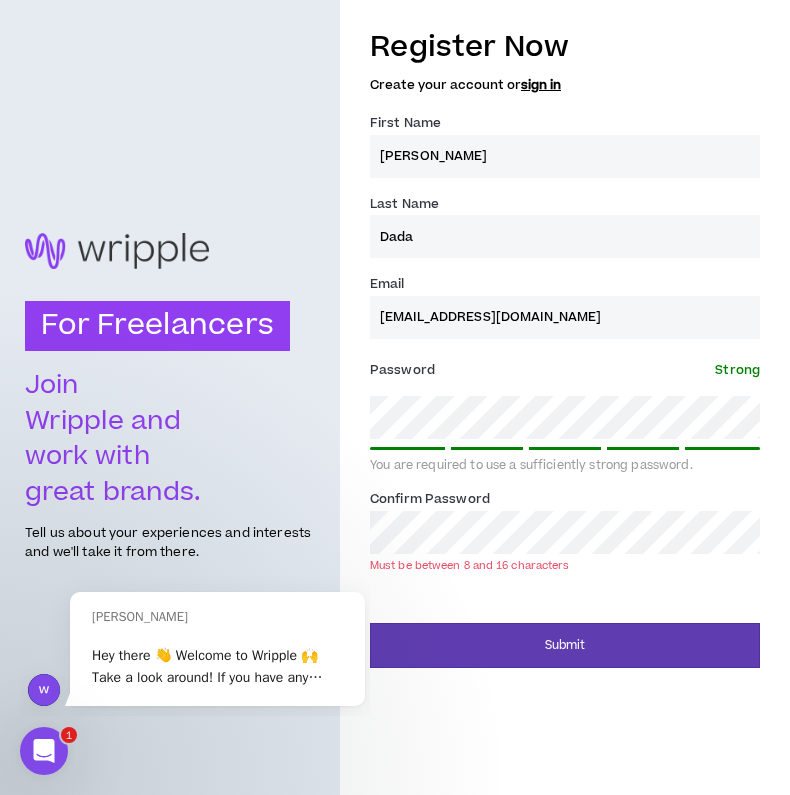 scroll, scrollTop: 0, scrollLeft: 0, axis: both 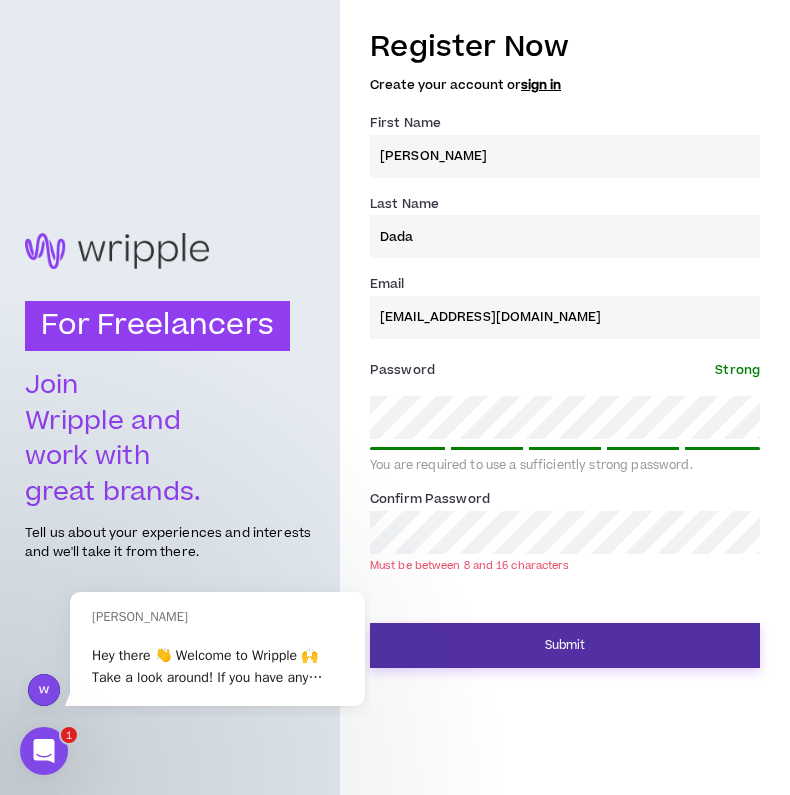 click on "Submit" at bounding box center [565, 645] 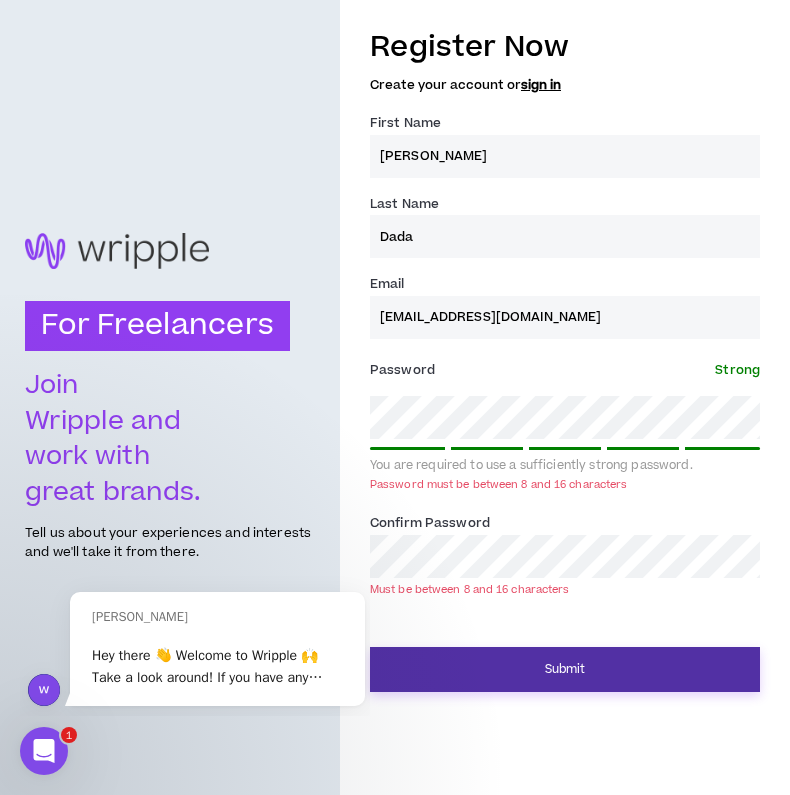 click on "Submit" at bounding box center [565, 669] 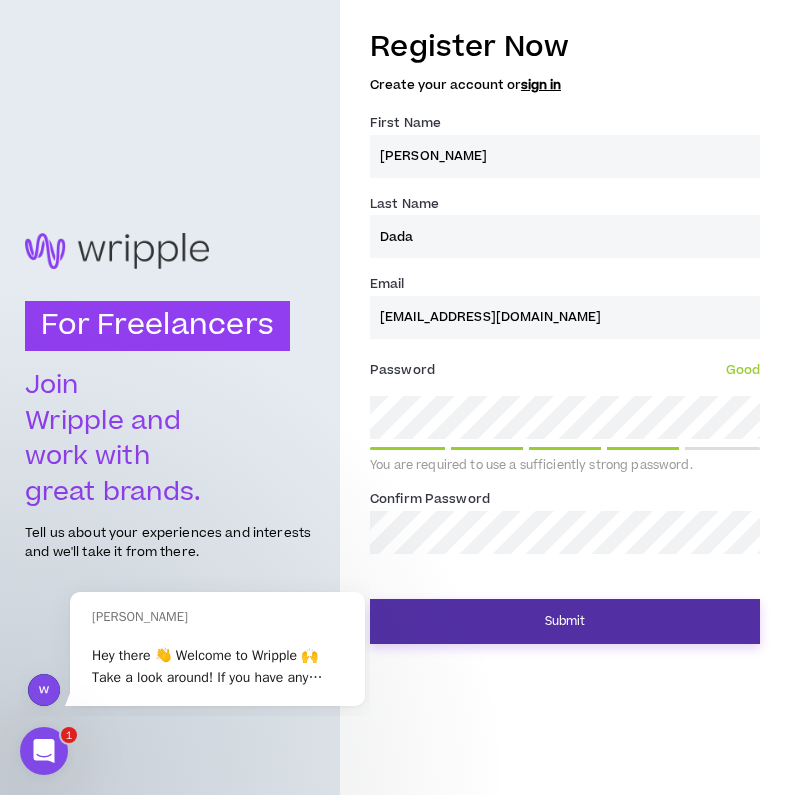 click on "Submit" at bounding box center (565, 621) 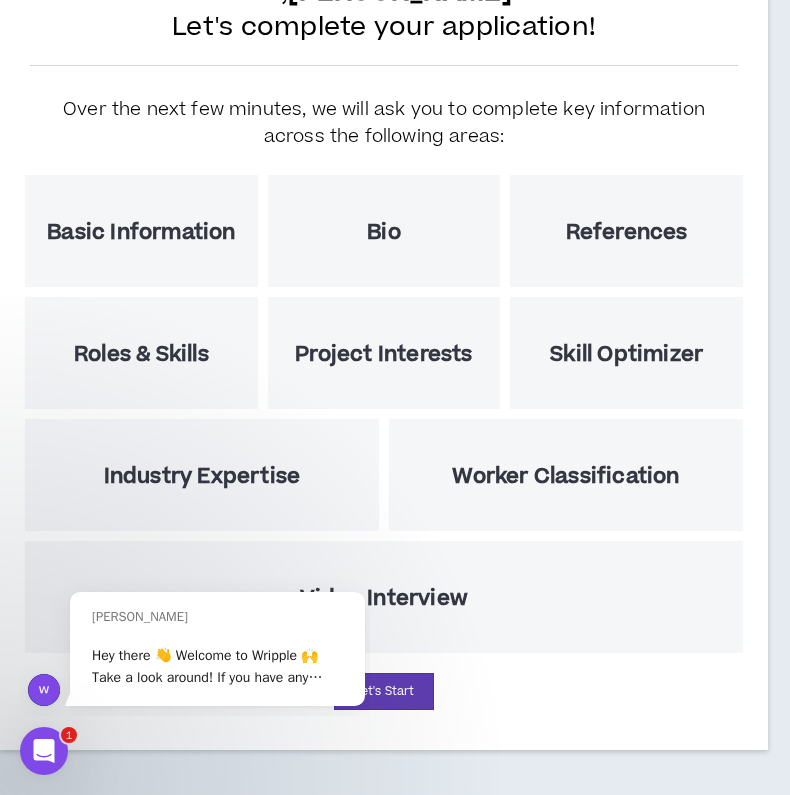scroll, scrollTop: 170, scrollLeft: 0, axis: vertical 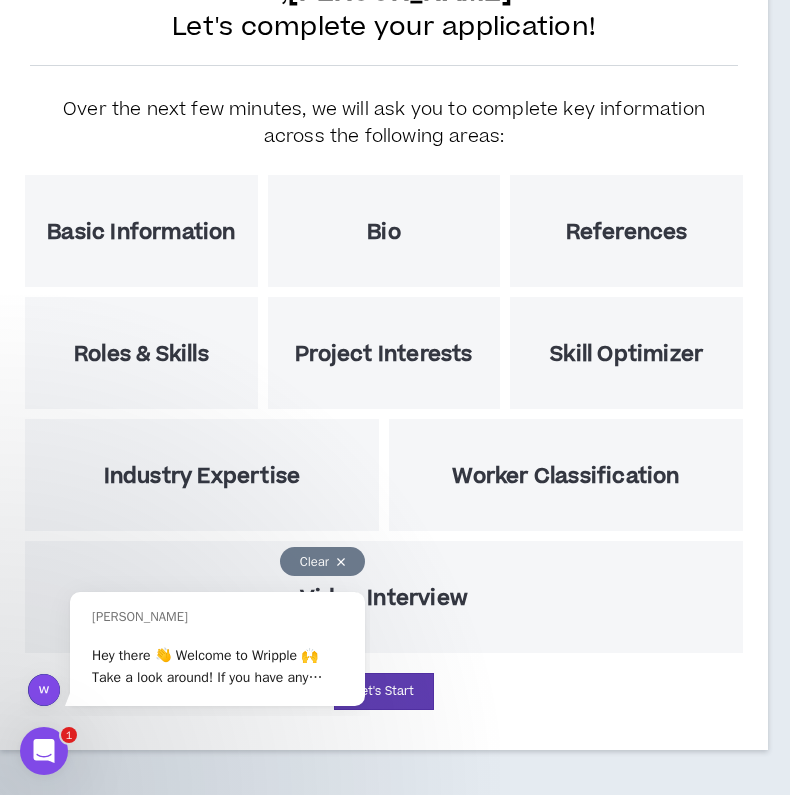 click on "Clear" at bounding box center [322, 561] 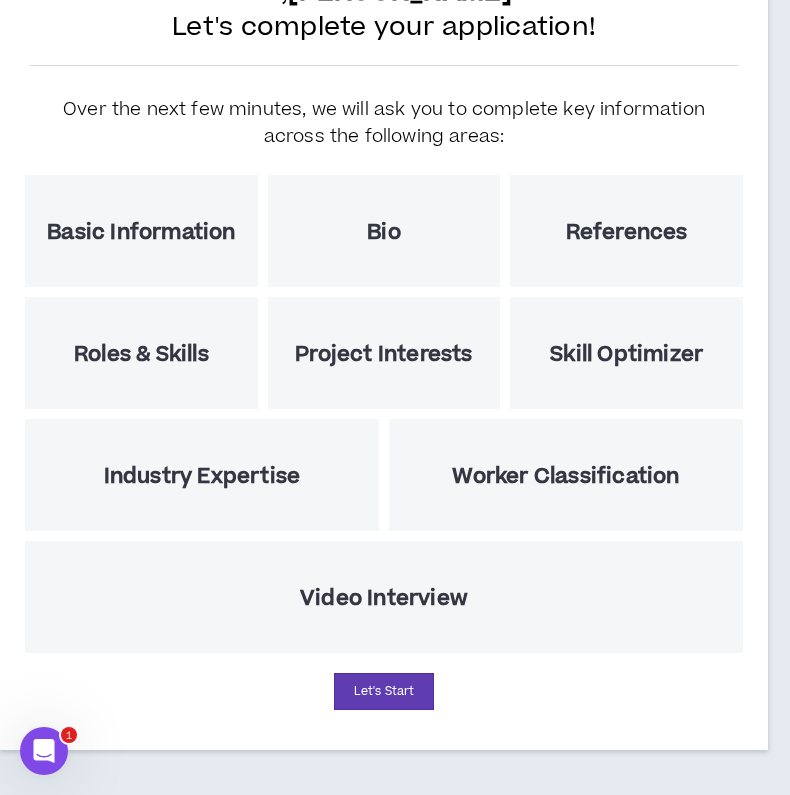 scroll, scrollTop: 170, scrollLeft: 0, axis: vertical 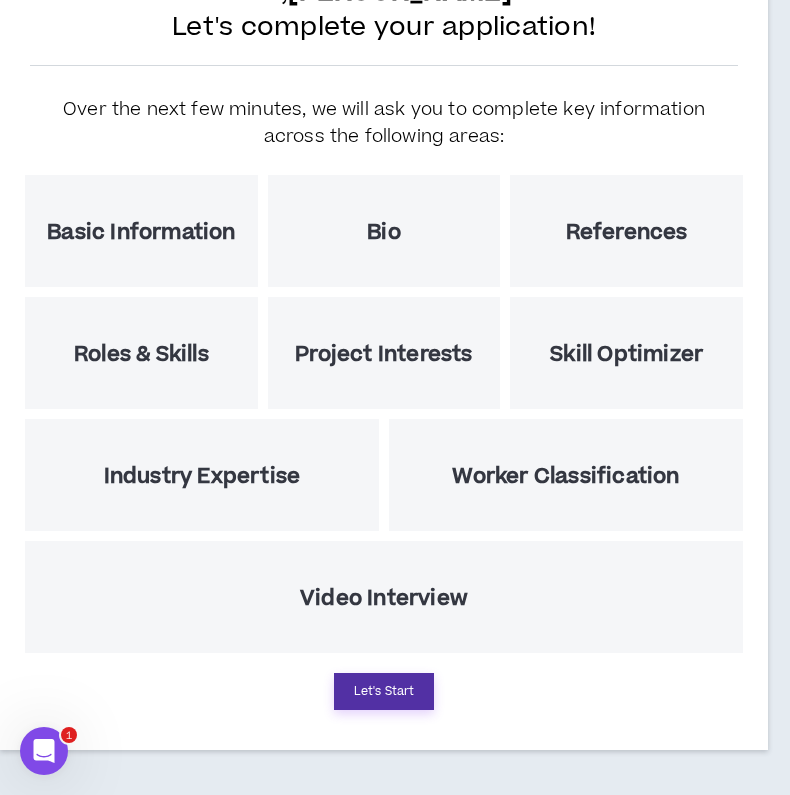 click on "Let's Start" at bounding box center [384, 691] 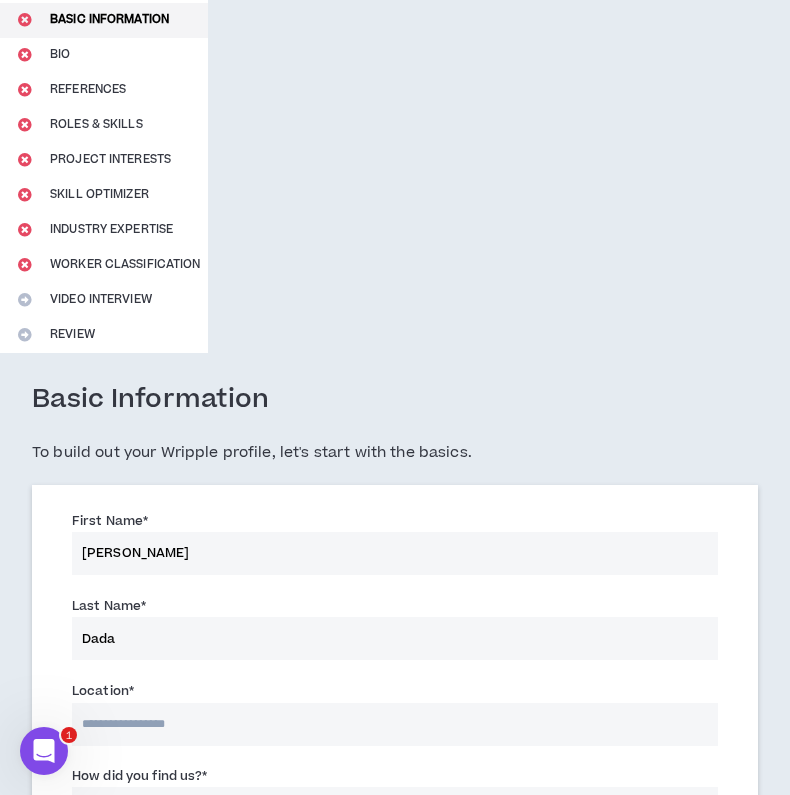 scroll, scrollTop: 0, scrollLeft: 0, axis: both 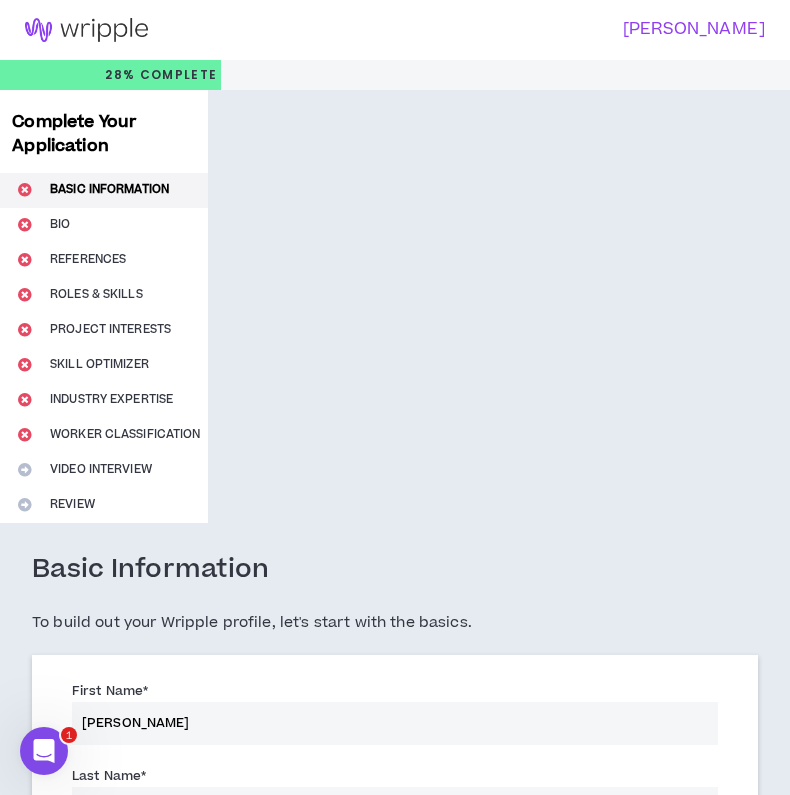 click on "**********" at bounding box center (395, 1515) 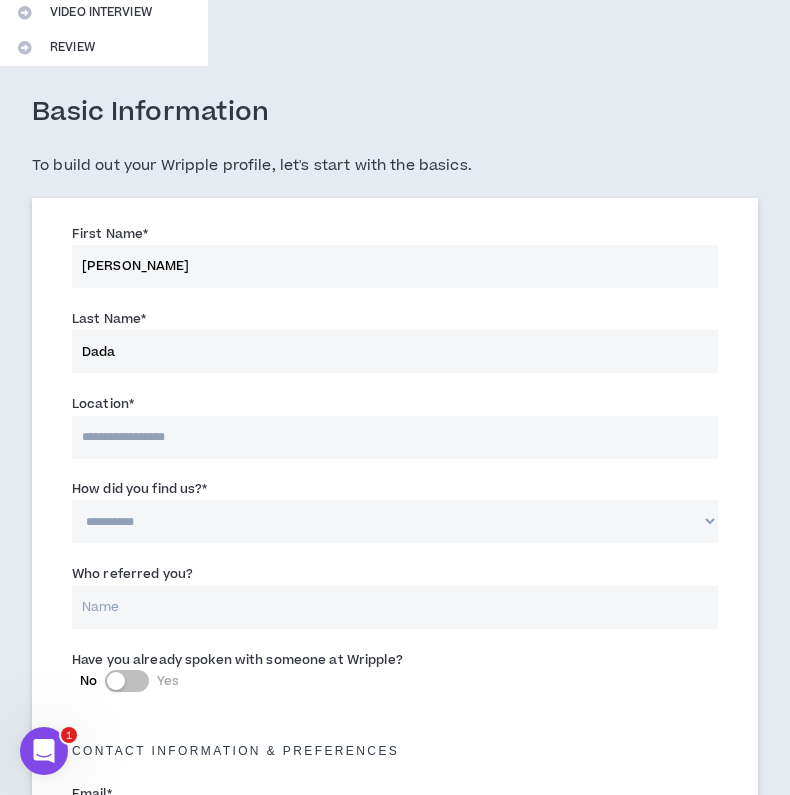 scroll, scrollTop: 533, scrollLeft: 0, axis: vertical 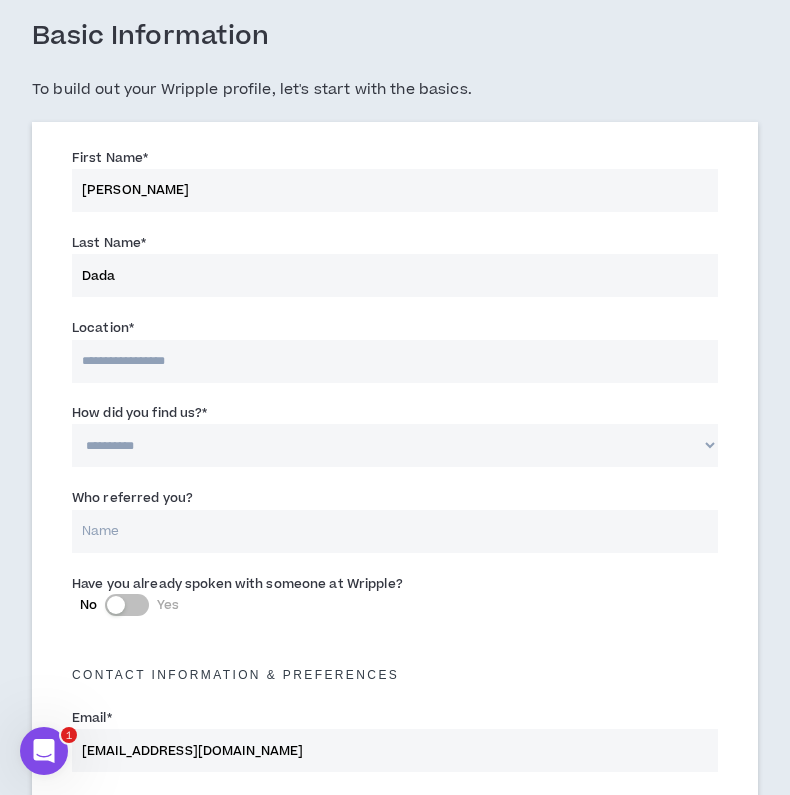 click at bounding box center (395, 361) 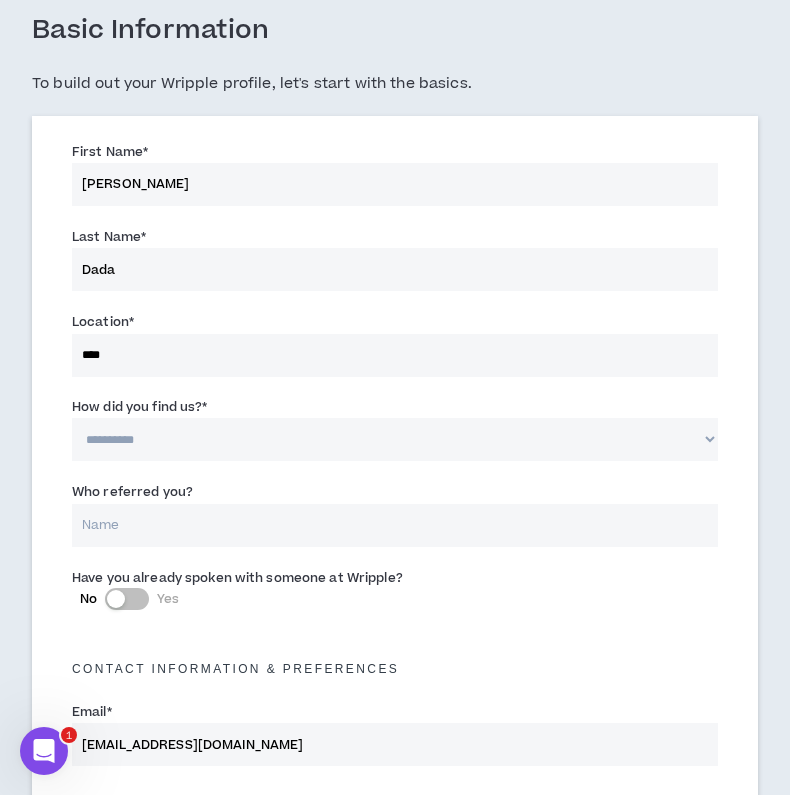 type on "*****" 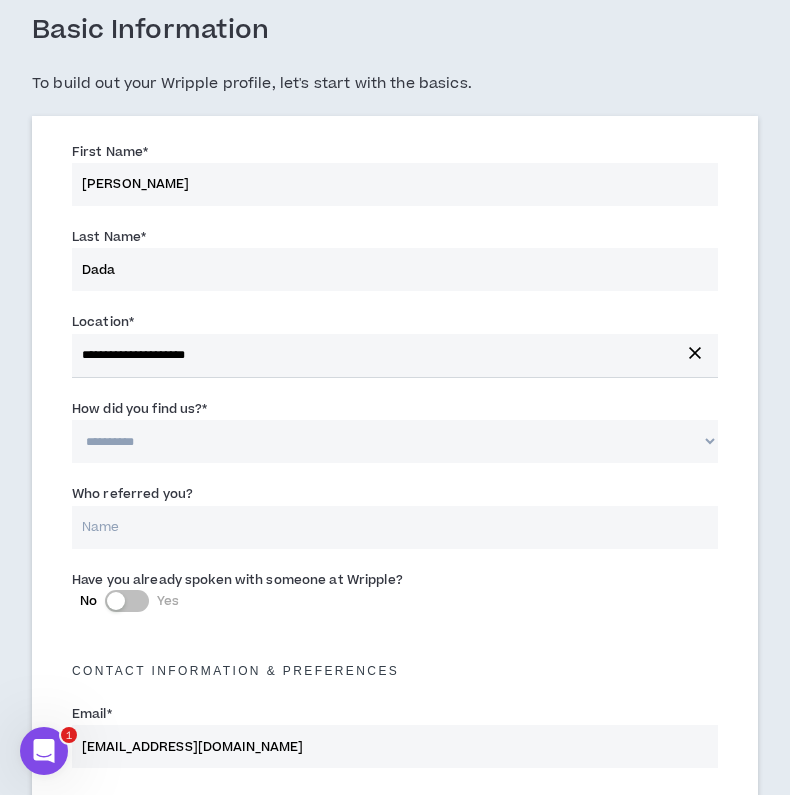 select on "*" 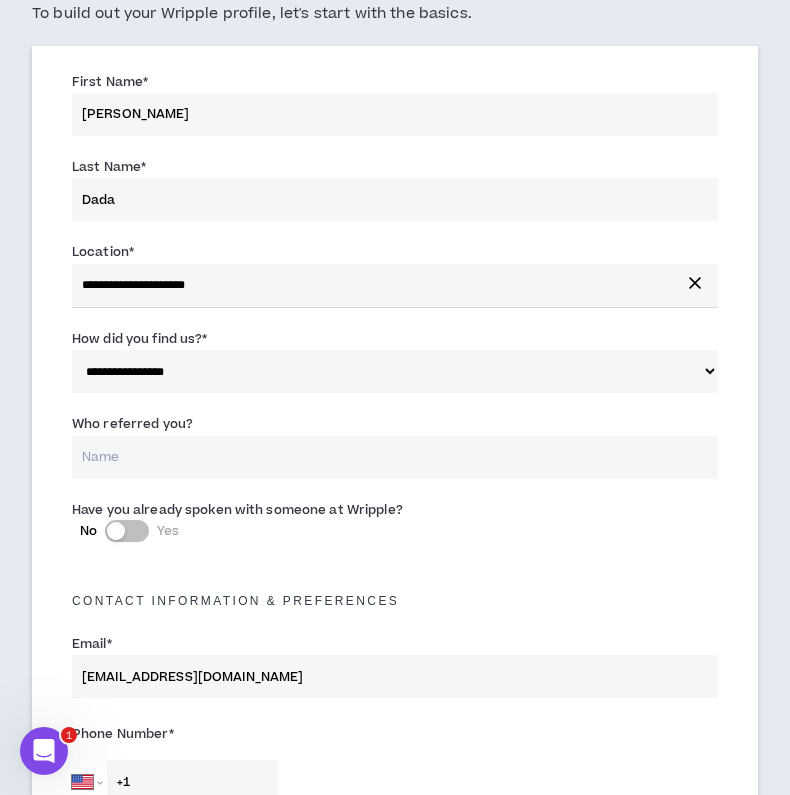 scroll, scrollTop: 623, scrollLeft: 0, axis: vertical 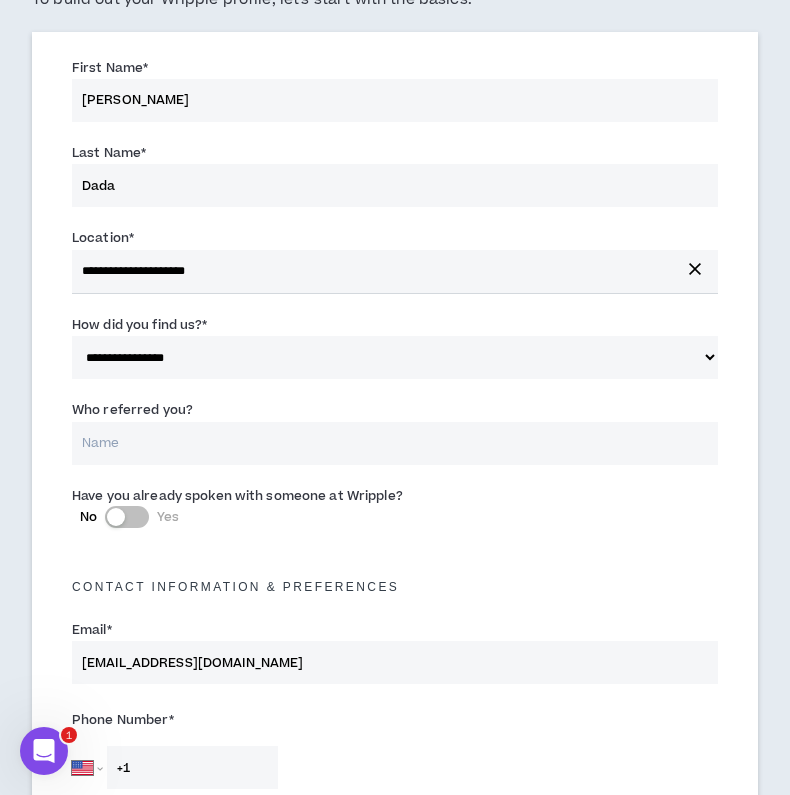 click on "Who referred you?" at bounding box center (395, 443) 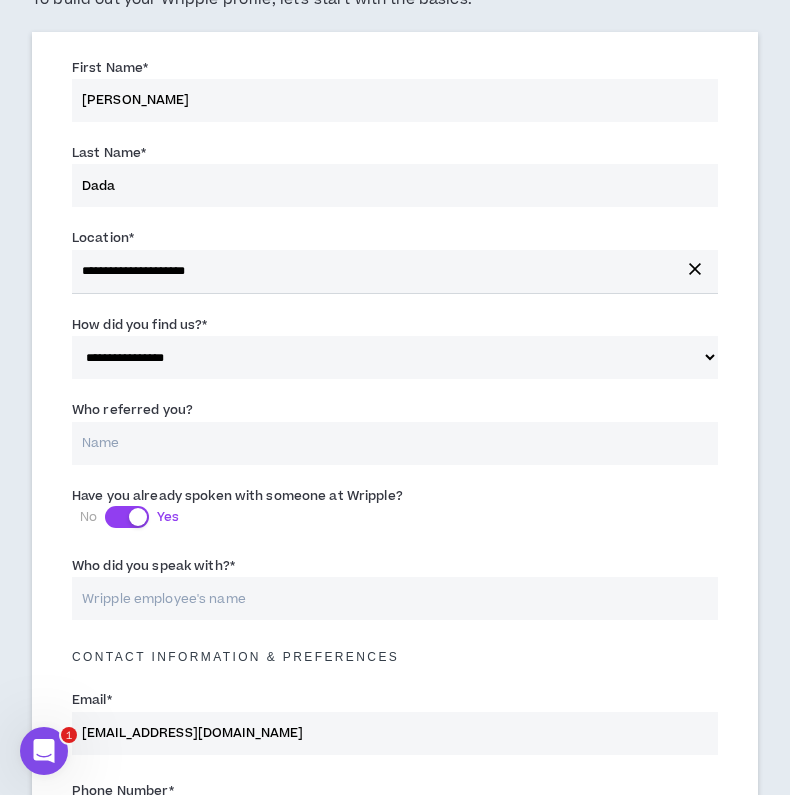scroll, scrollTop: 690, scrollLeft: 0, axis: vertical 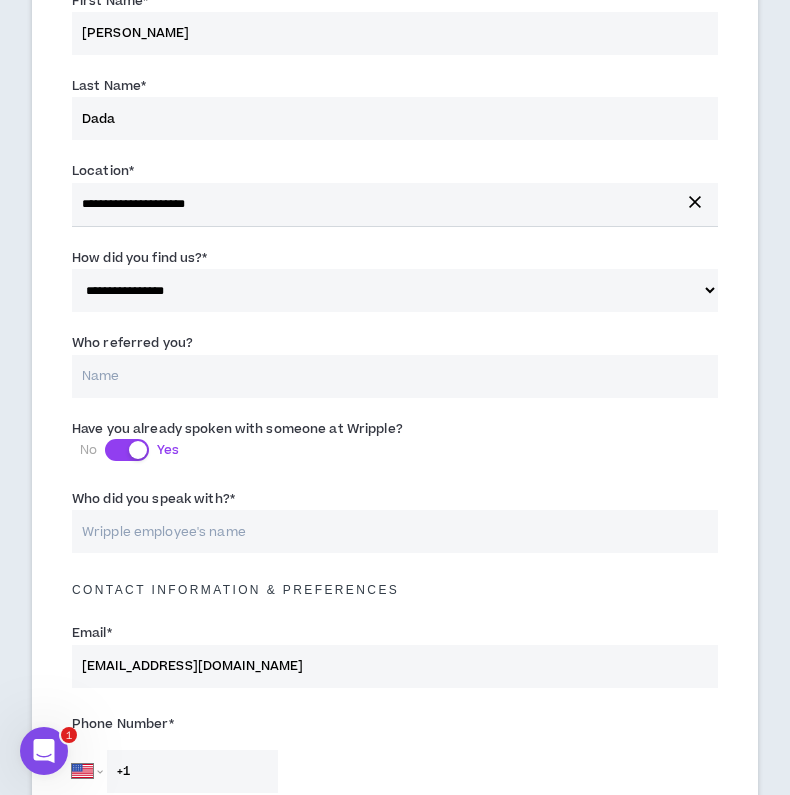 click at bounding box center (138, 450) 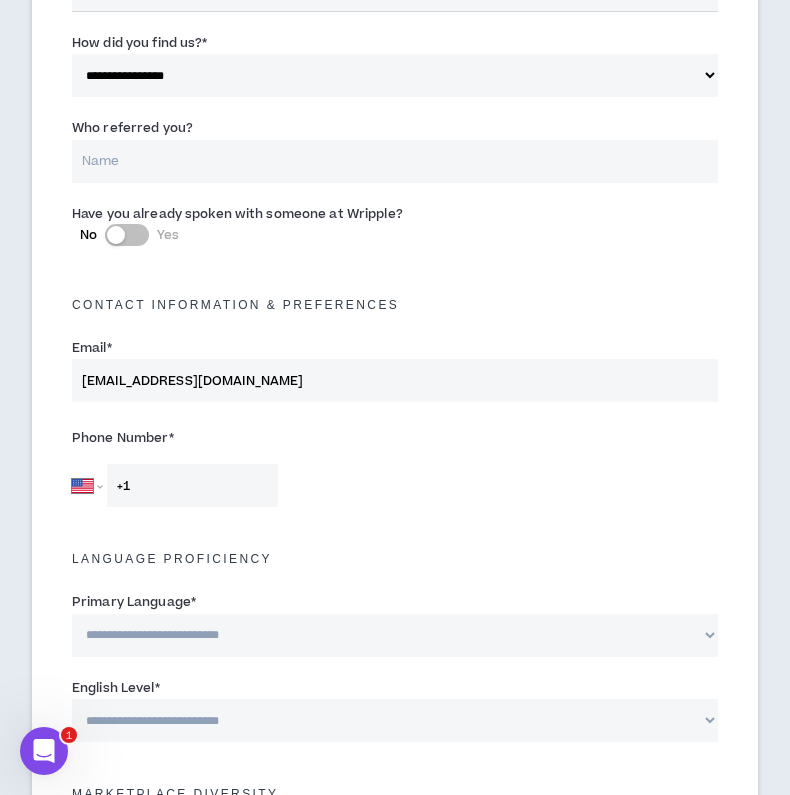 scroll, scrollTop: 910, scrollLeft: 0, axis: vertical 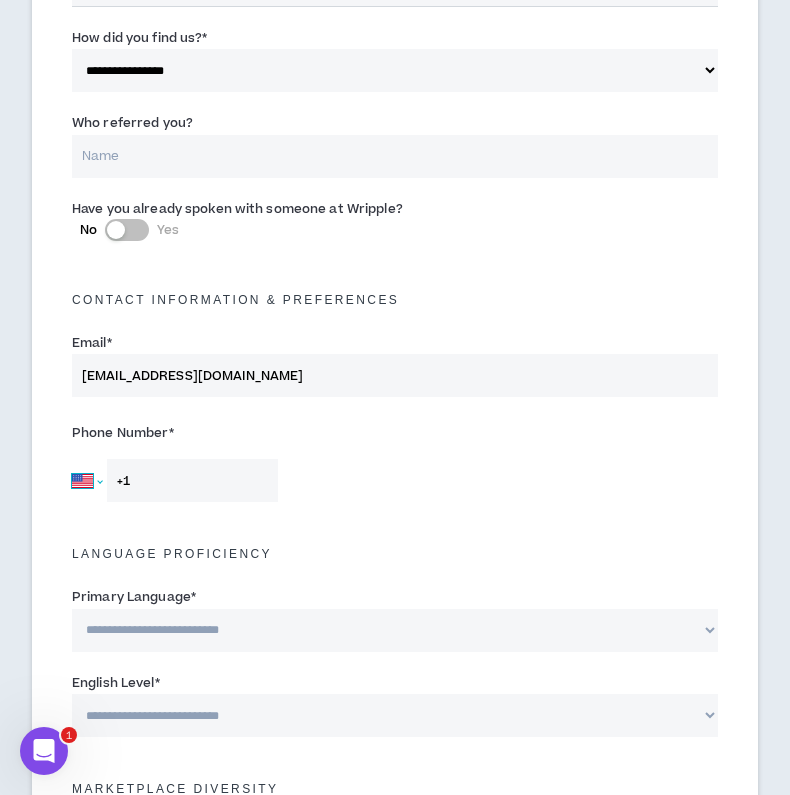 select on "NG" 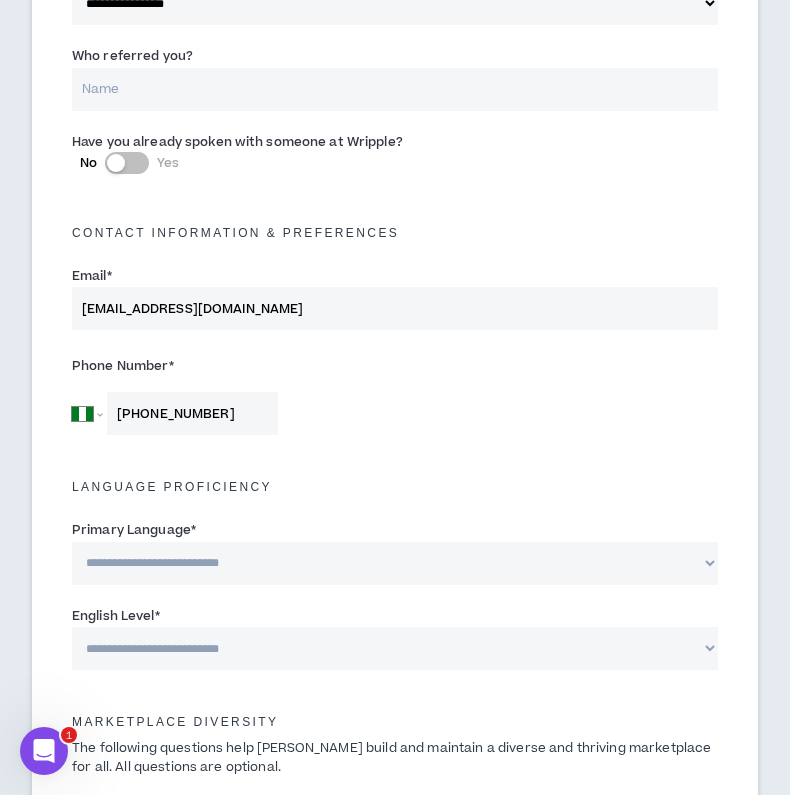scroll, scrollTop: 1040, scrollLeft: 0, axis: vertical 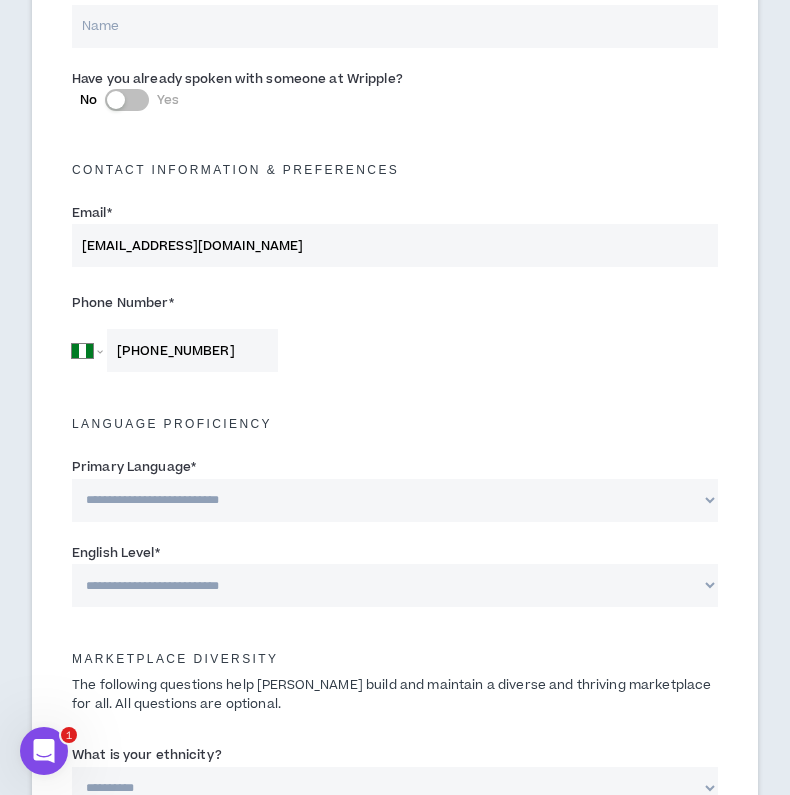 type on "[PHONE_NUMBER]" 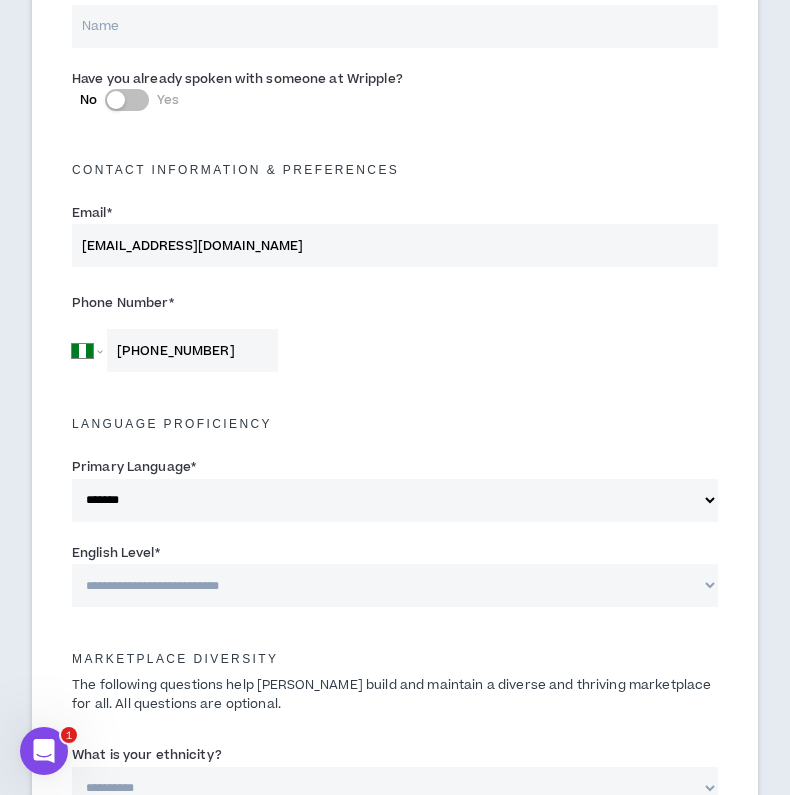 select on "*" 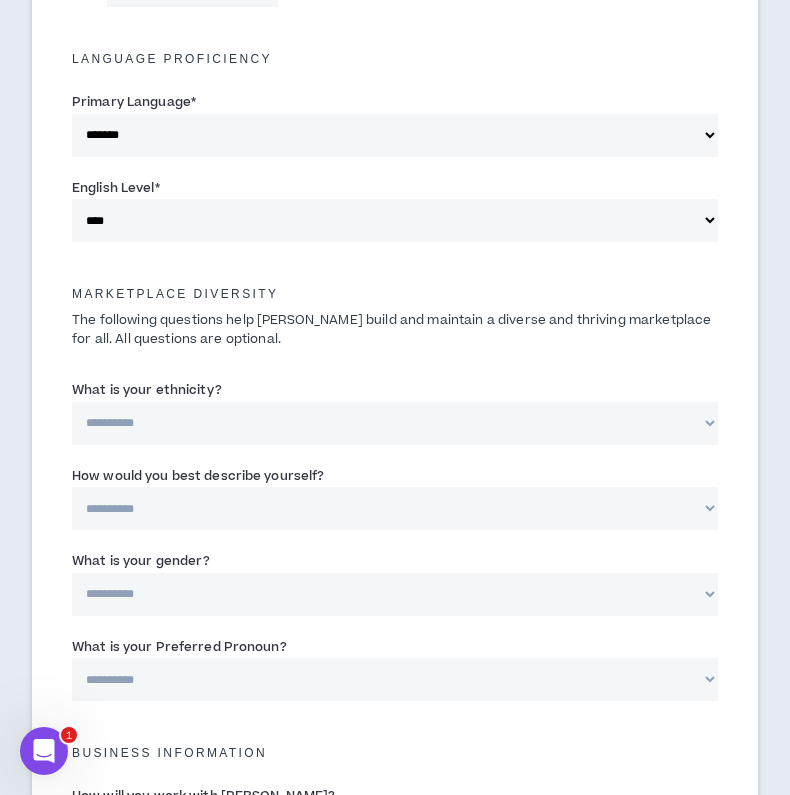 scroll, scrollTop: 1424, scrollLeft: 0, axis: vertical 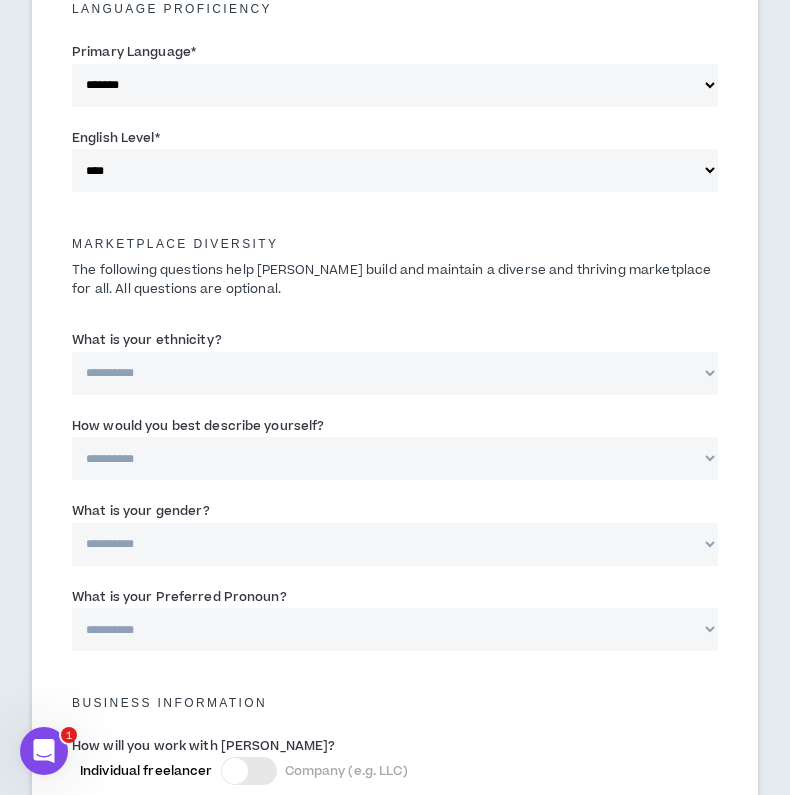 select on "**********" 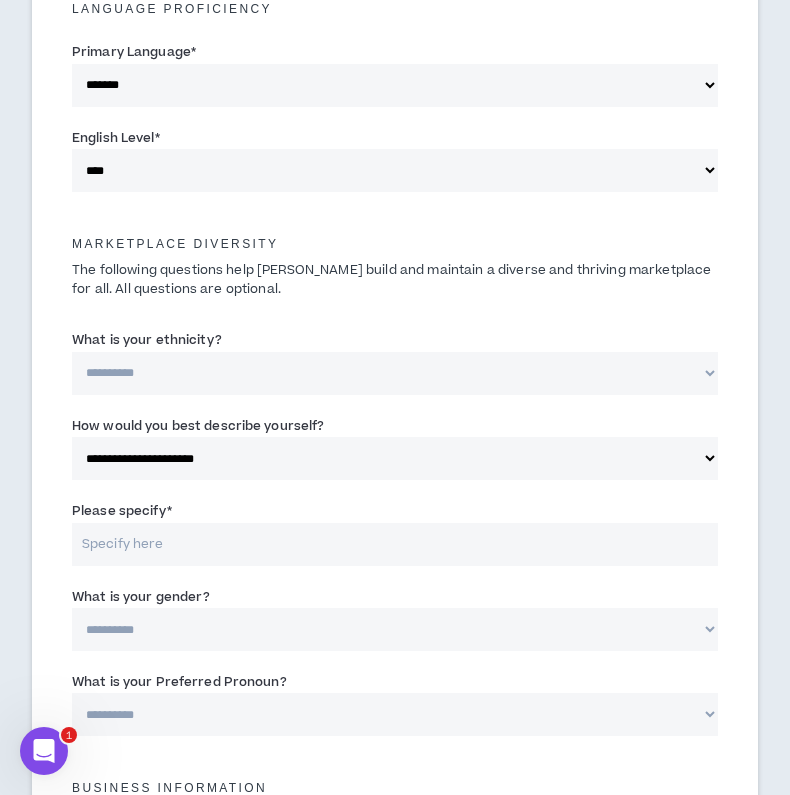 select on "**********" 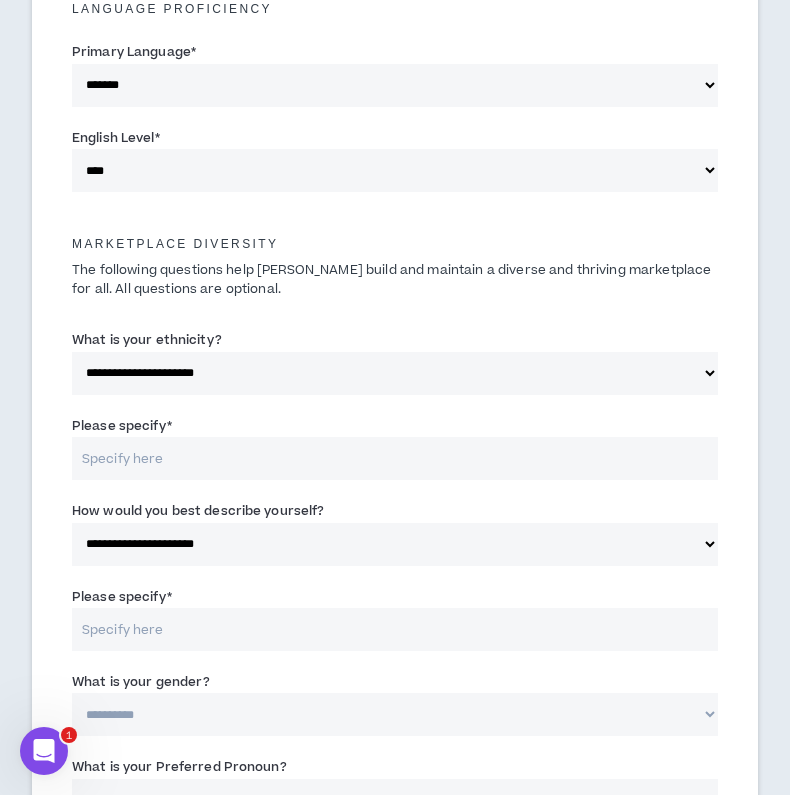 click on "Please specify  *" at bounding box center (395, 458) 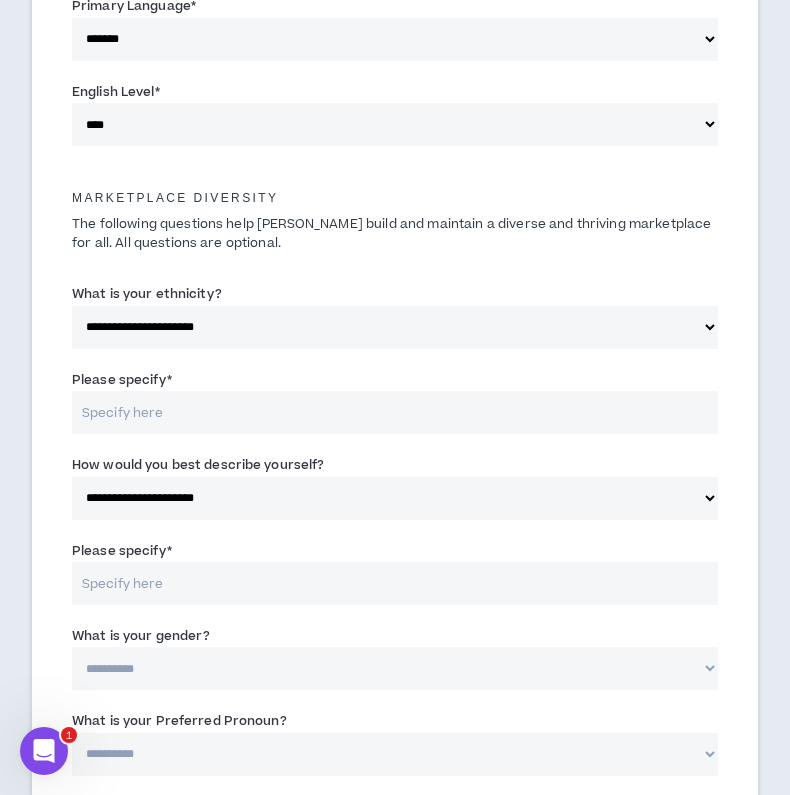 scroll, scrollTop: 1533, scrollLeft: 0, axis: vertical 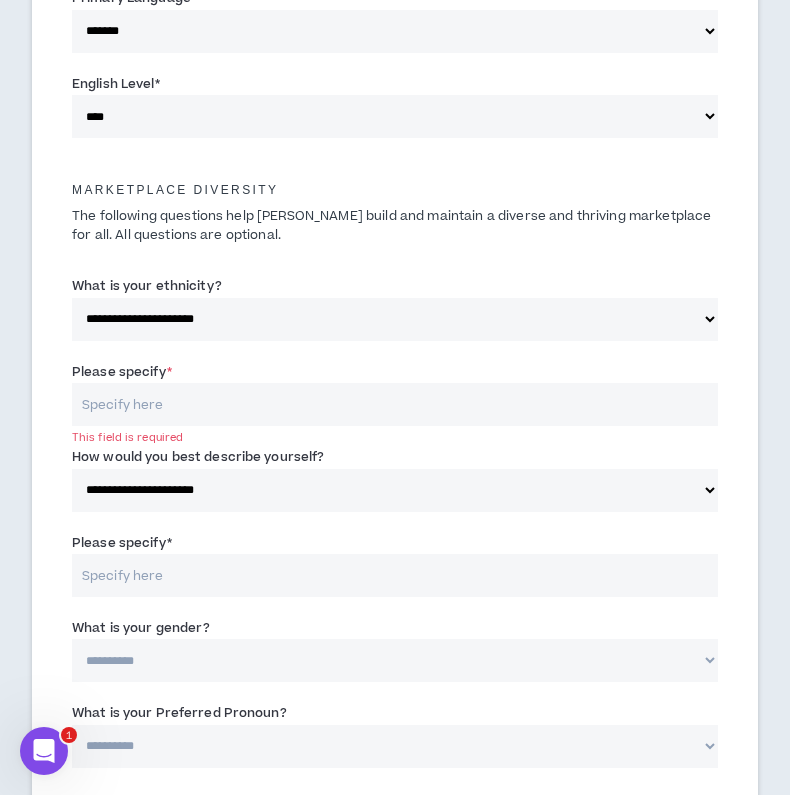 click on "Please specify  *" at bounding box center (395, 575) 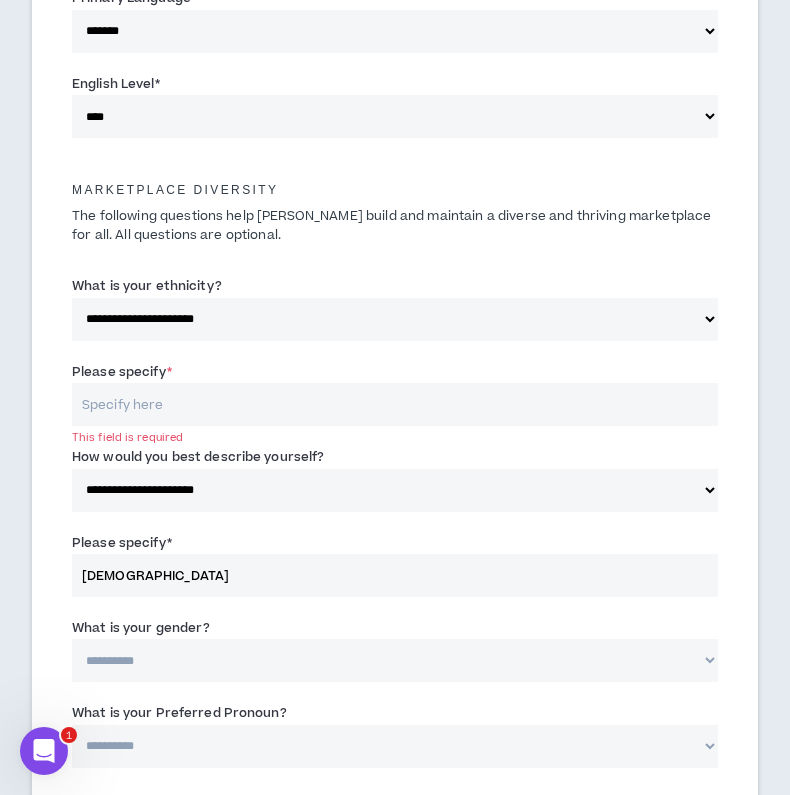 type on "[DEMOGRAPHIC_DATA]" 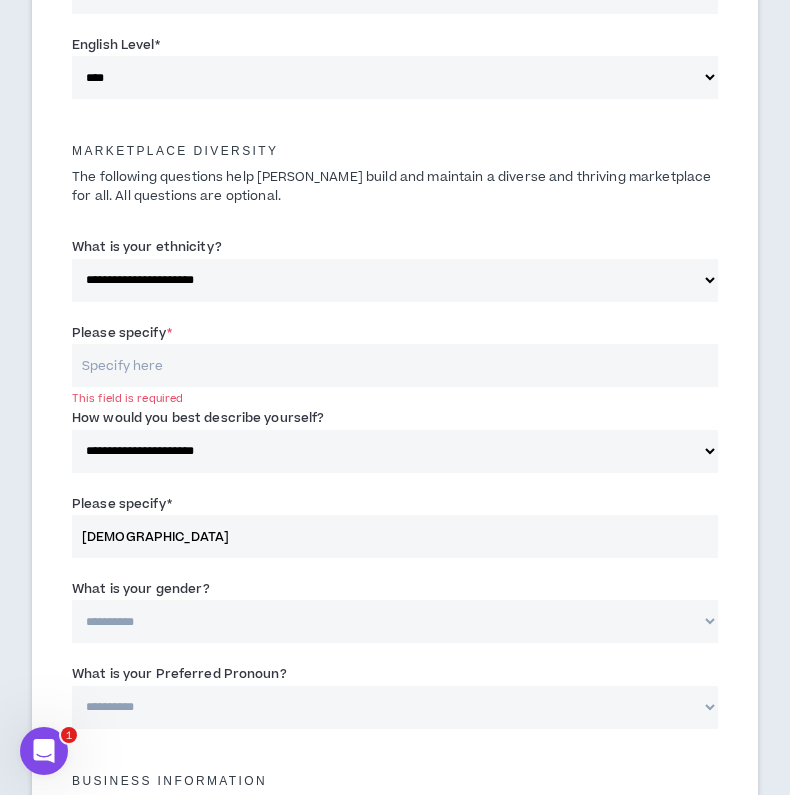 scroll, scrollTop: 1564, scrollLeft: 0, axis: vertical 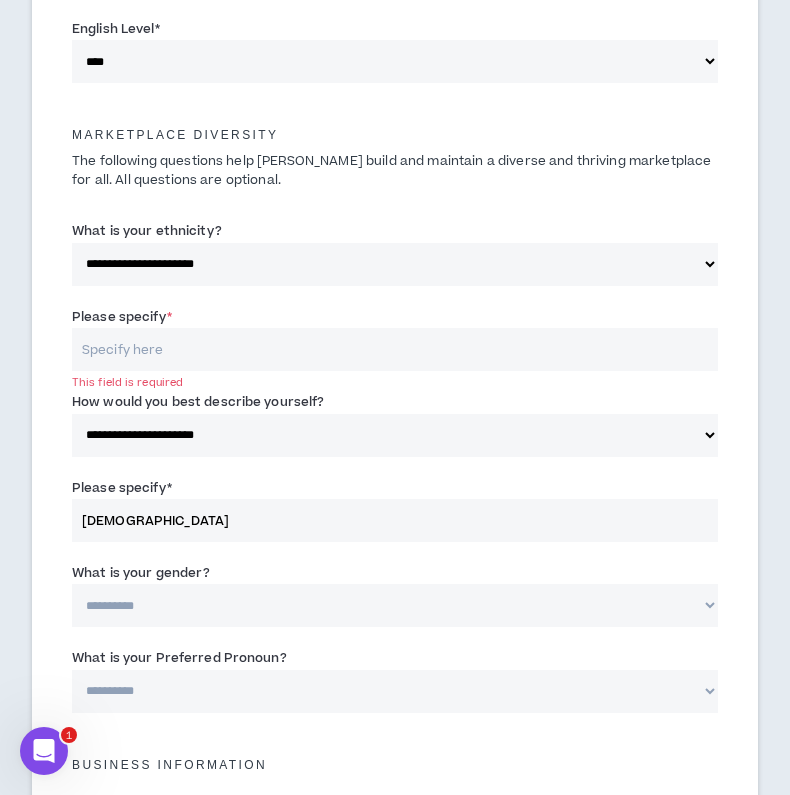 click on "Please specify  *" at bounding box center [395, 349] 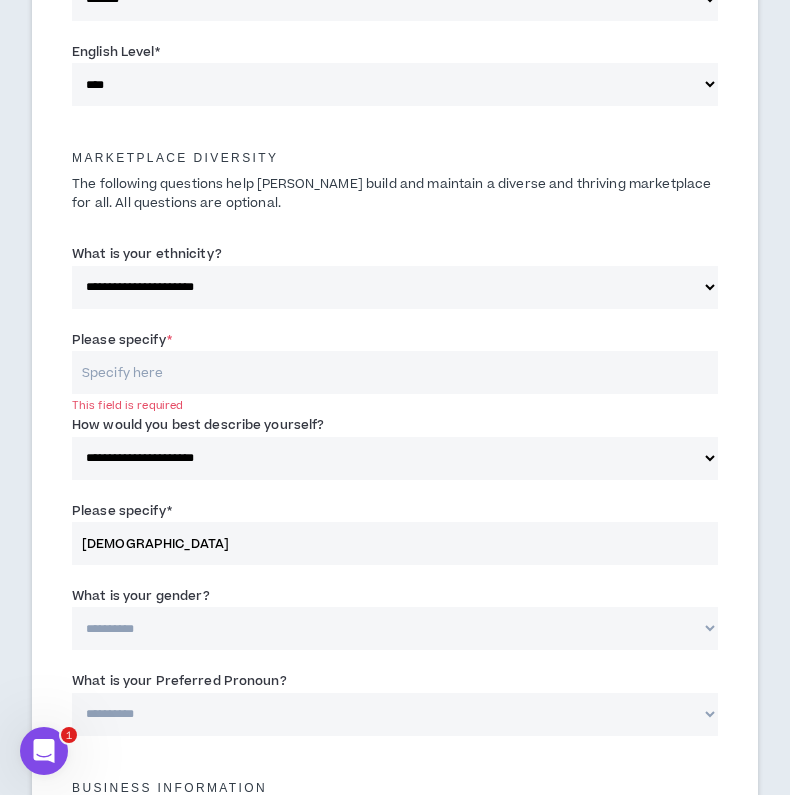 scroll, scrollTop: 1525, scrollLeft: 0, axis: vertical 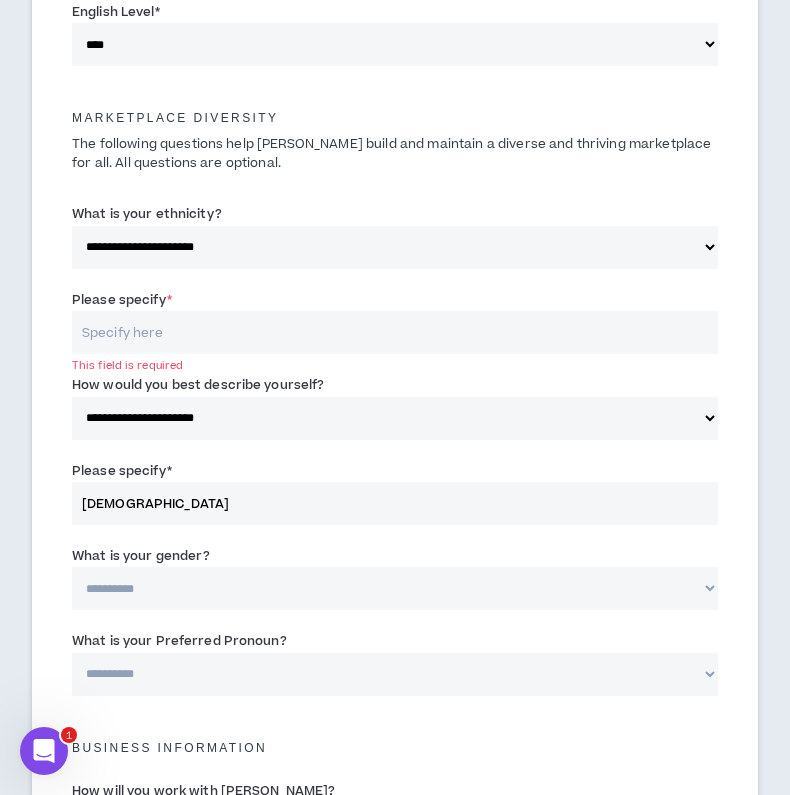 click on "Please specify  *" at bounding box center (395, 332) 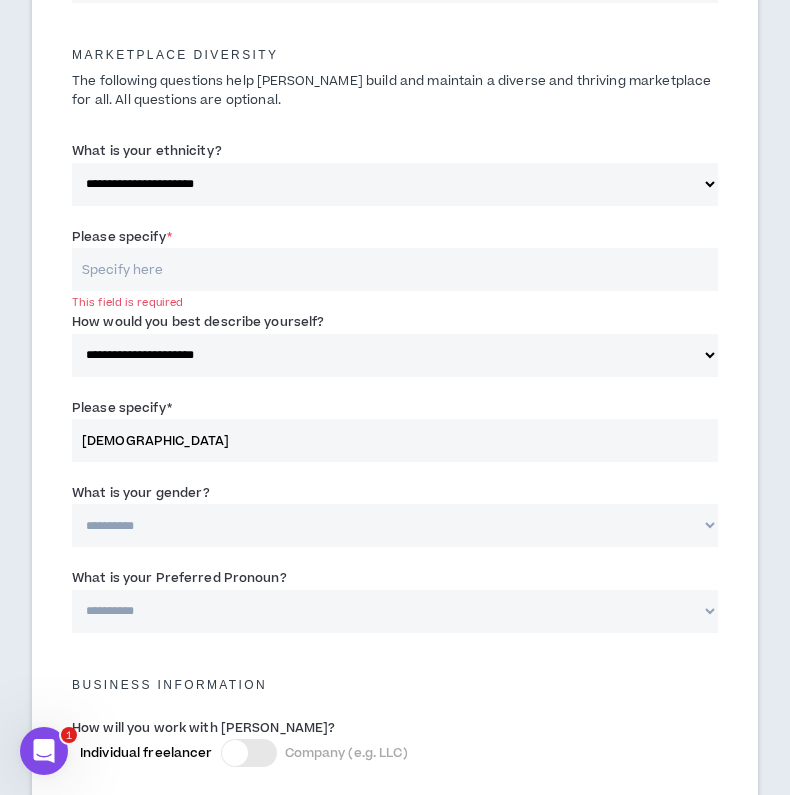 scroll, scrollTop: 1660, scrollLeft: 0, axis: vertical 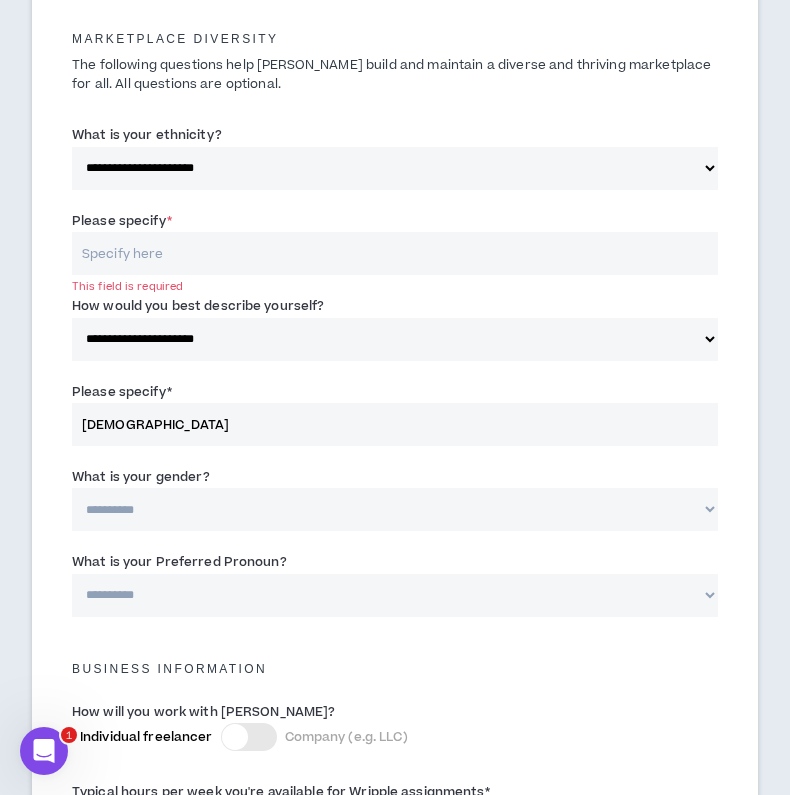 select on "*****" 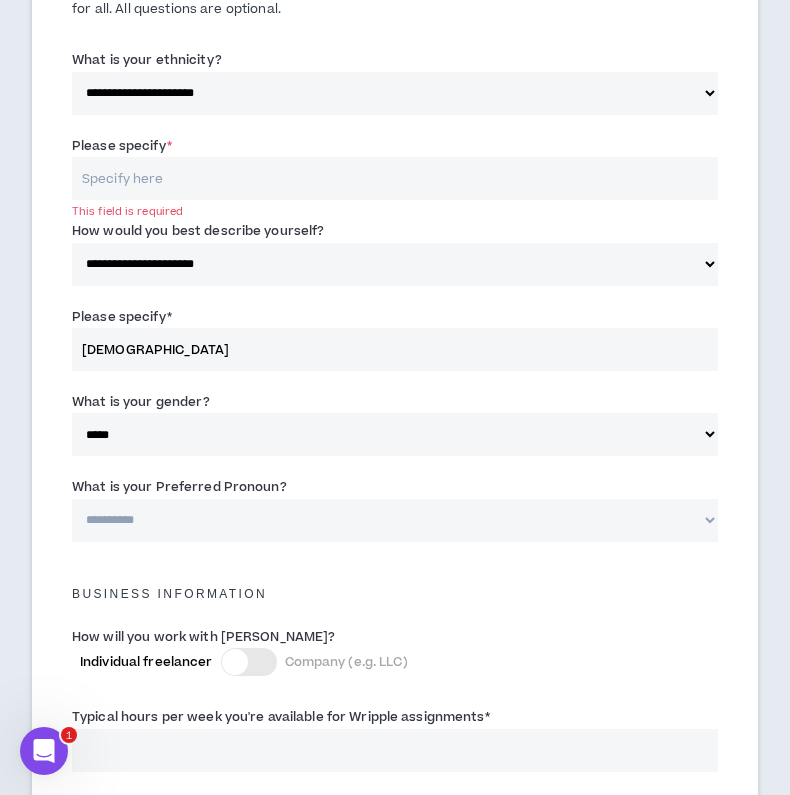 scroll, scrollTop: 1740, scrollLeft: 0, axis: vertical 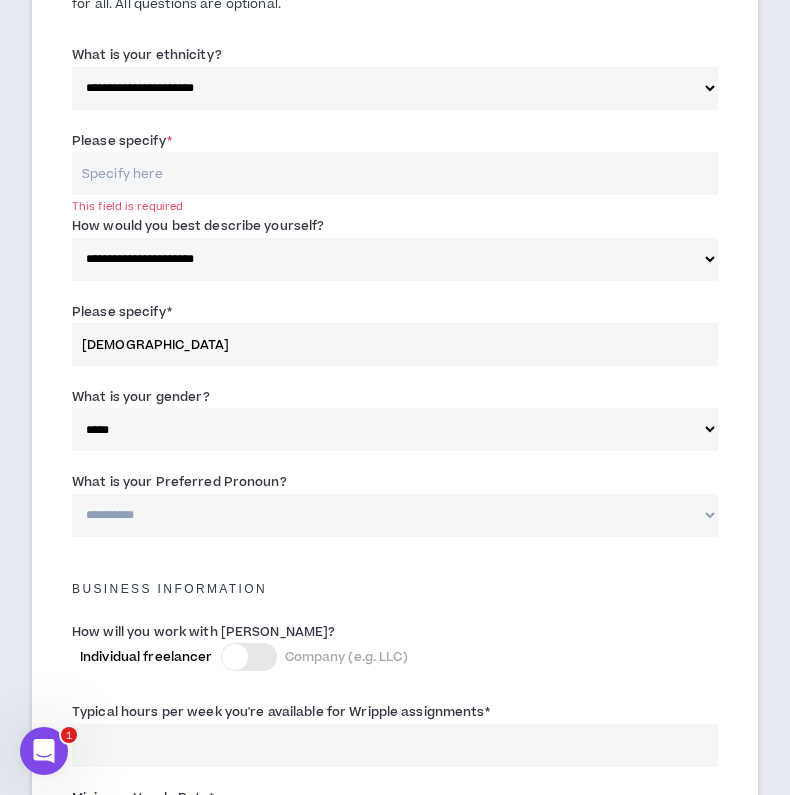 select on "**********" 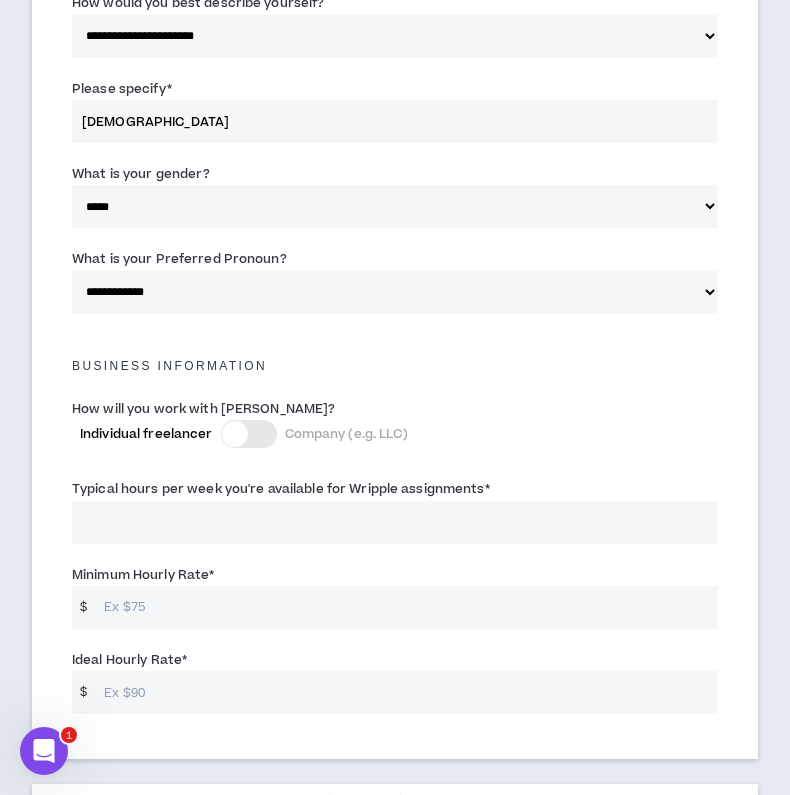 scroll, scrollTop: 2005, scrollLeft: 0, axis: vertical 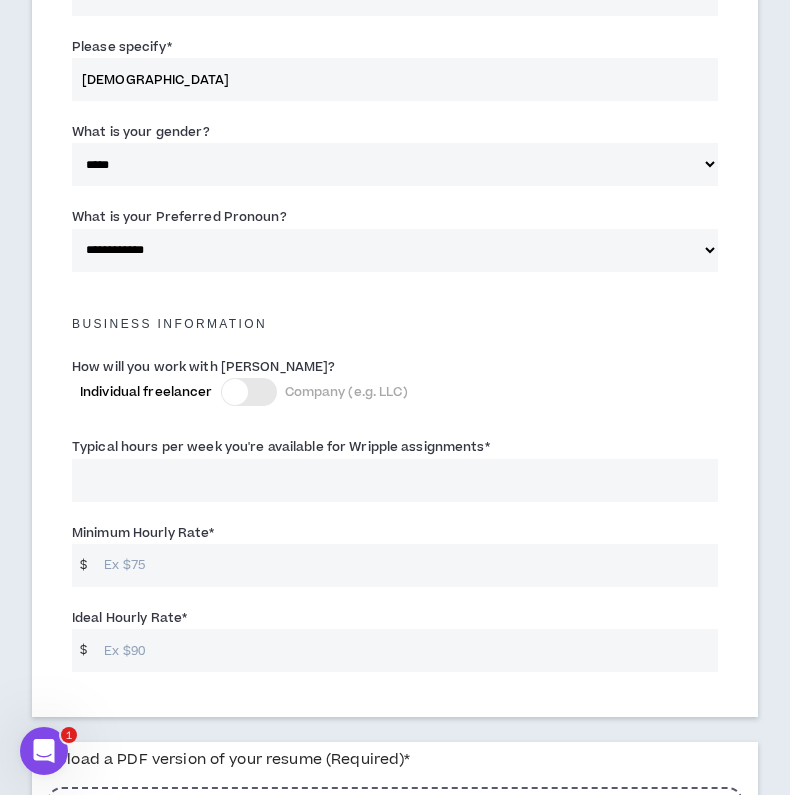 click at bounding box center [249, 392] 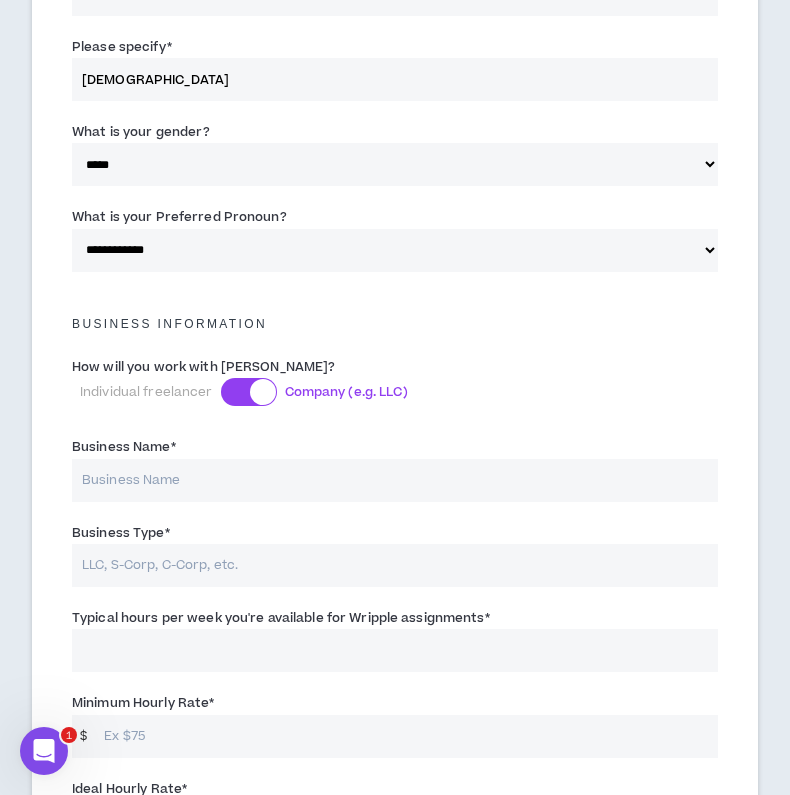 scroll, scrollTop: 2033, scrollLeft: 0, axis: vertical 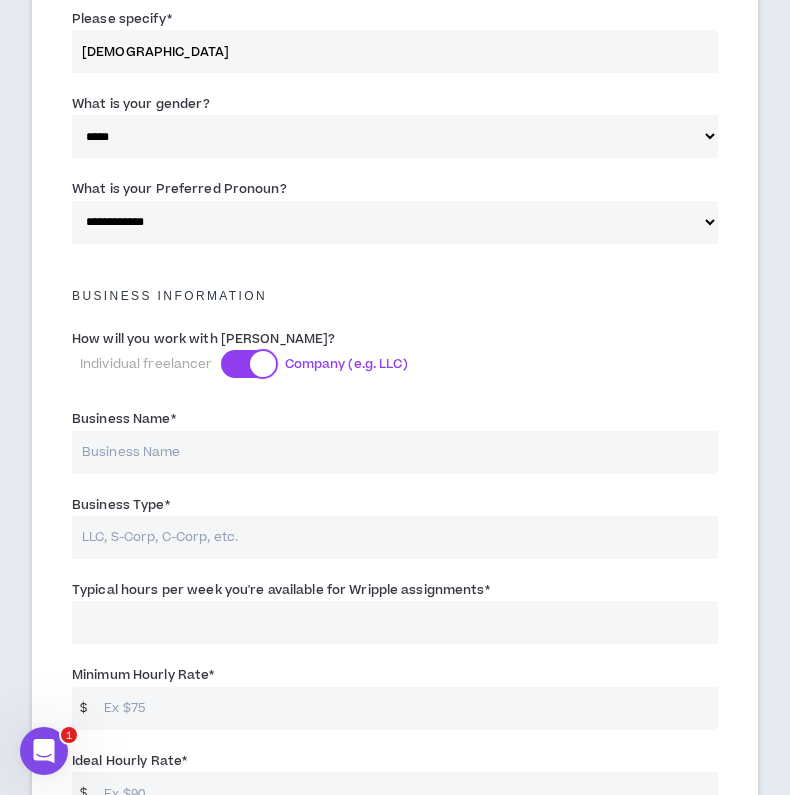 click at bounding box center (263, 364) 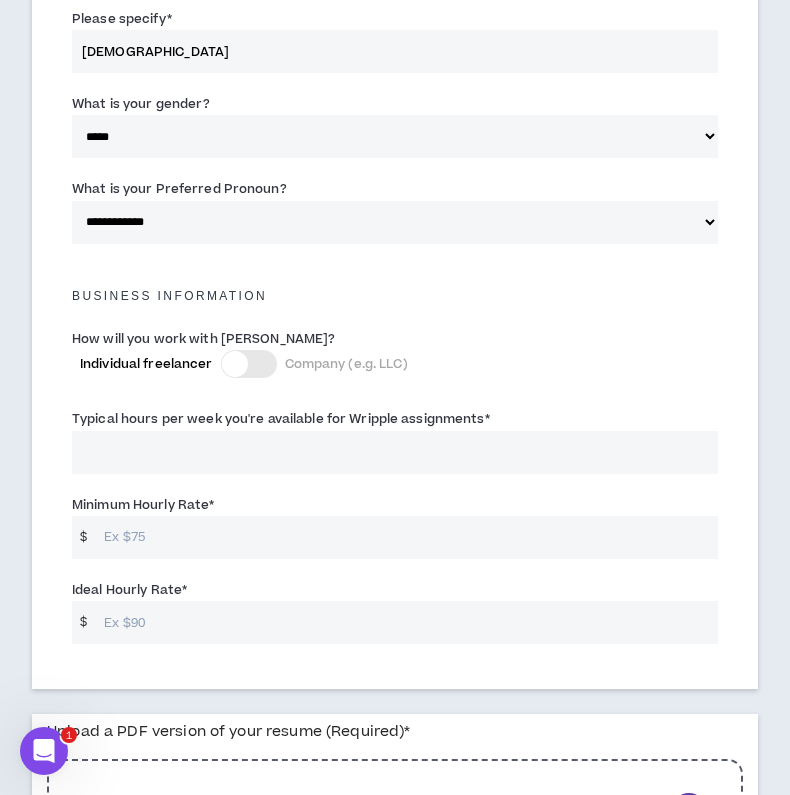 click at bounding box center [249, 364] 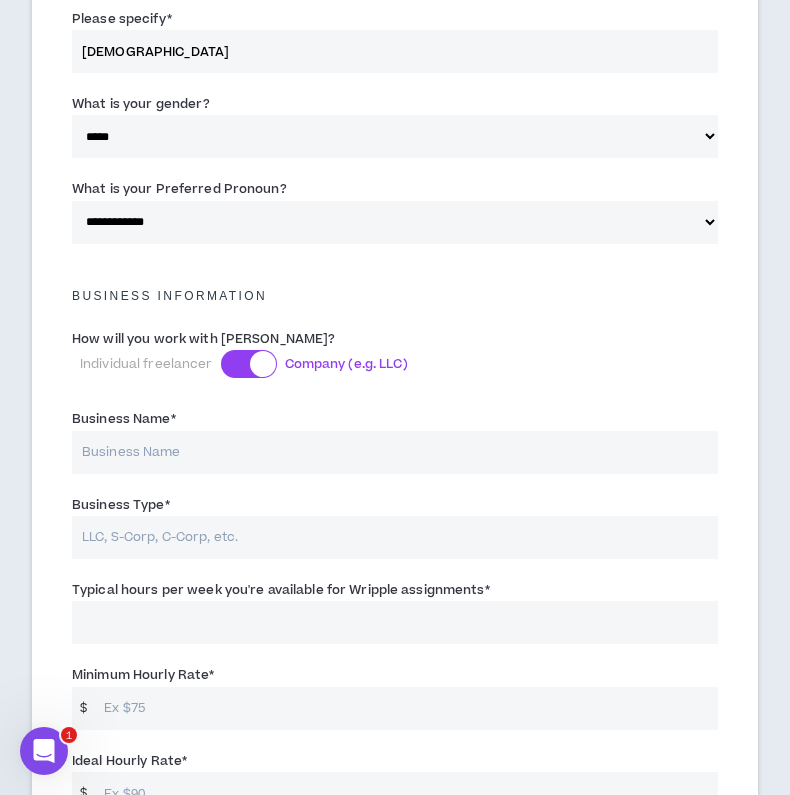 click at bounding box center [263, 364] 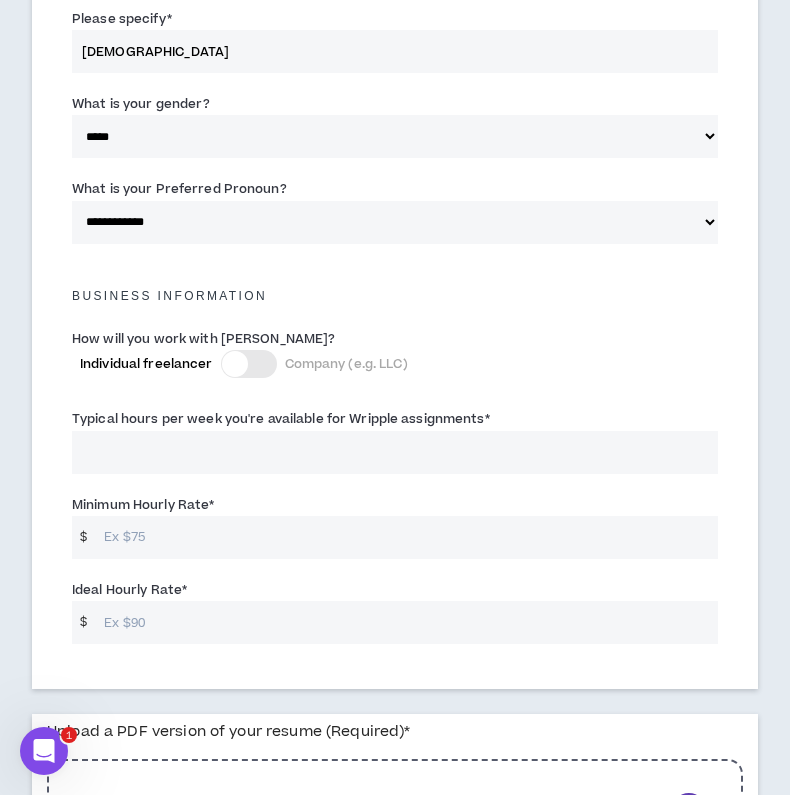 click on "Typical hours per week you're available for Wripple assignments  *" at bounding box center [395, 452] 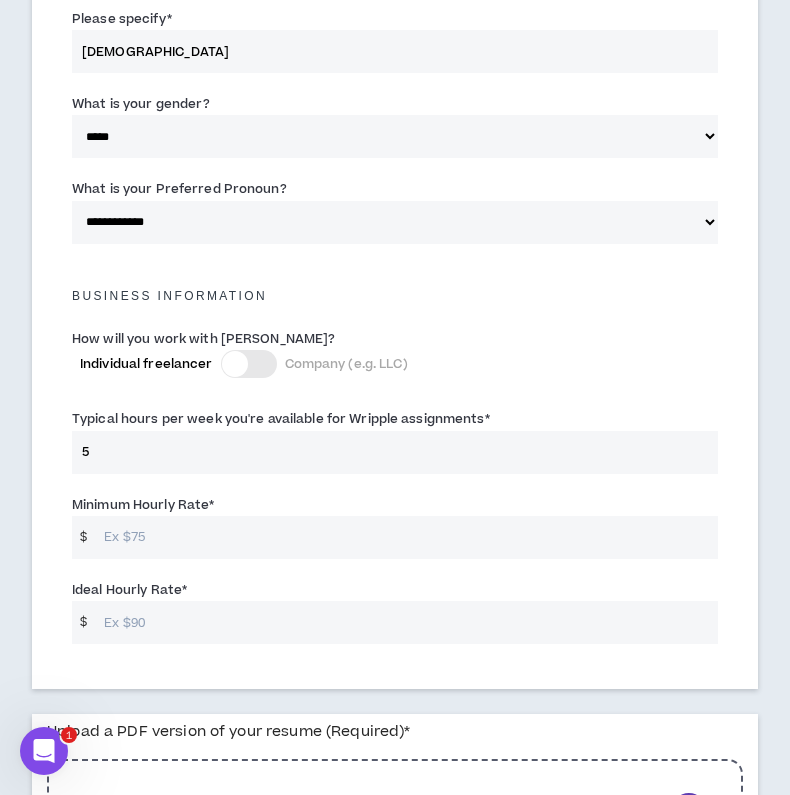 type on "50" 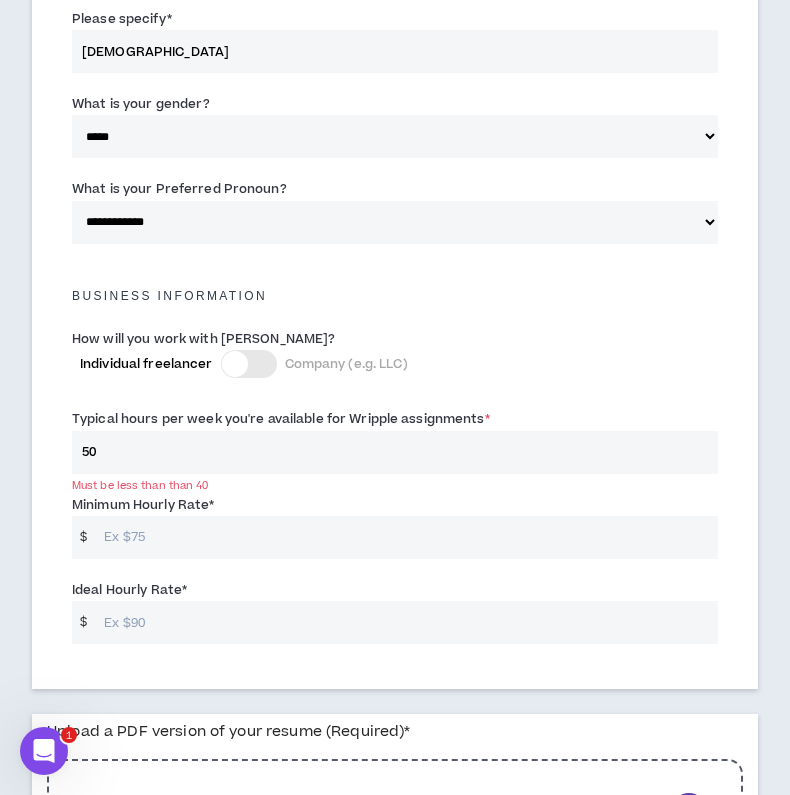 type 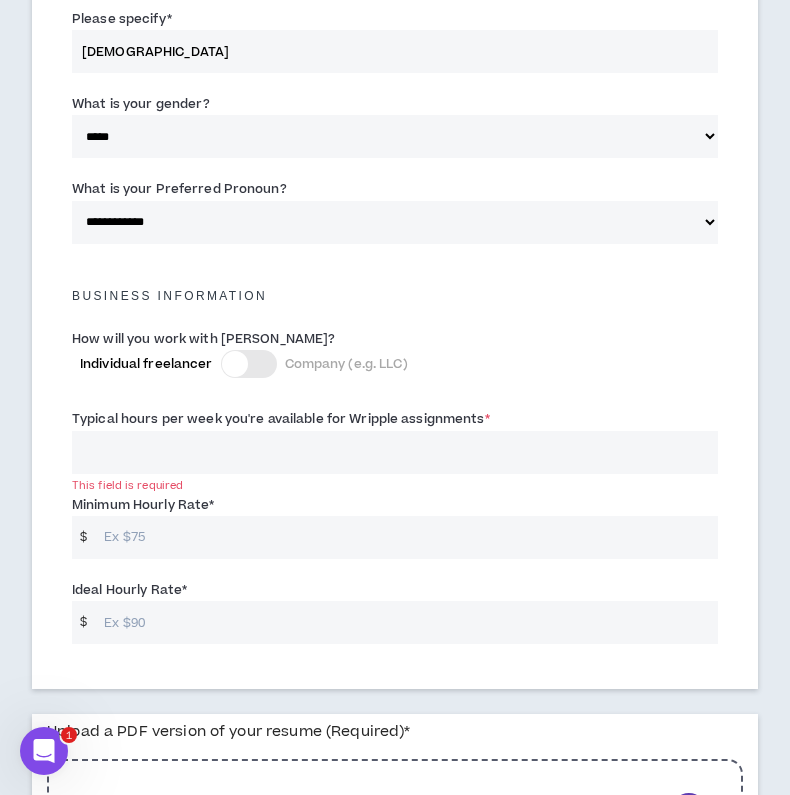 click on "Minimum Hourly Rate  *" at bounding box center (406, 537) 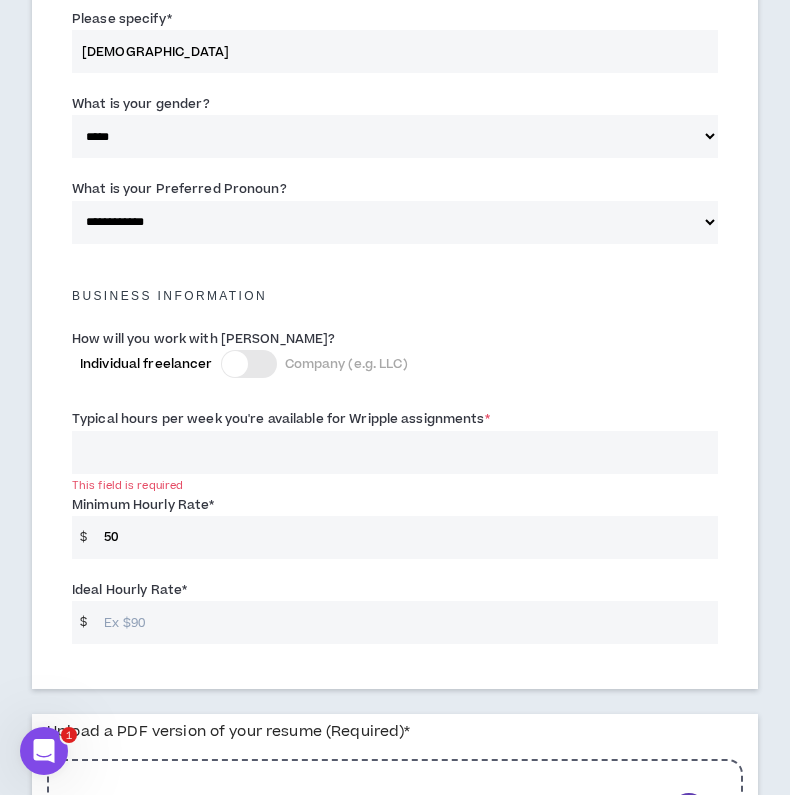 type on "5" 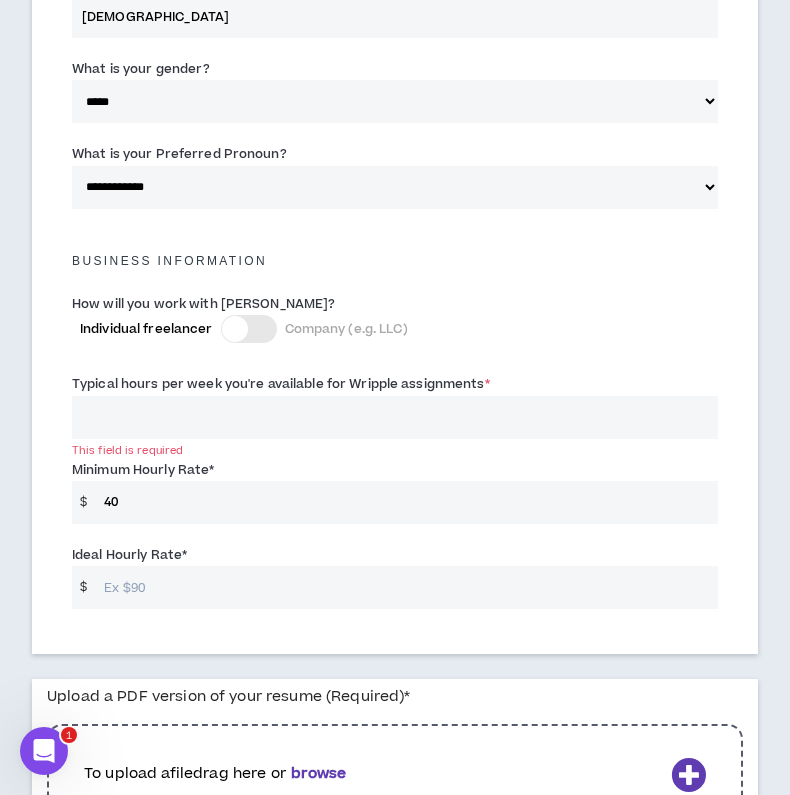 scroll, scrollTop: 2079, scrollLeft: 0, axis: vertical 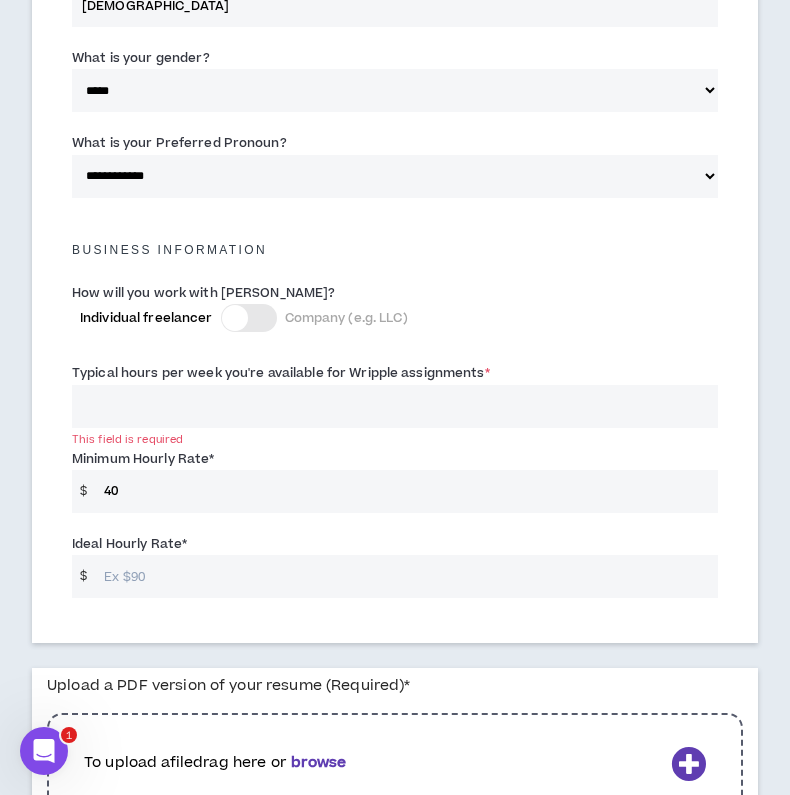 type on "4" 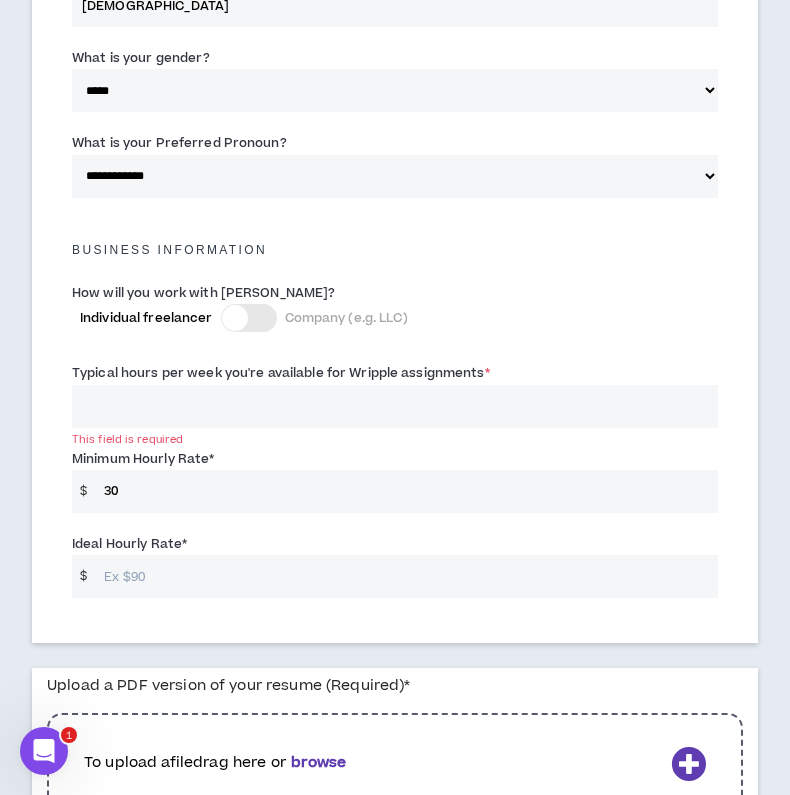 type on "30" 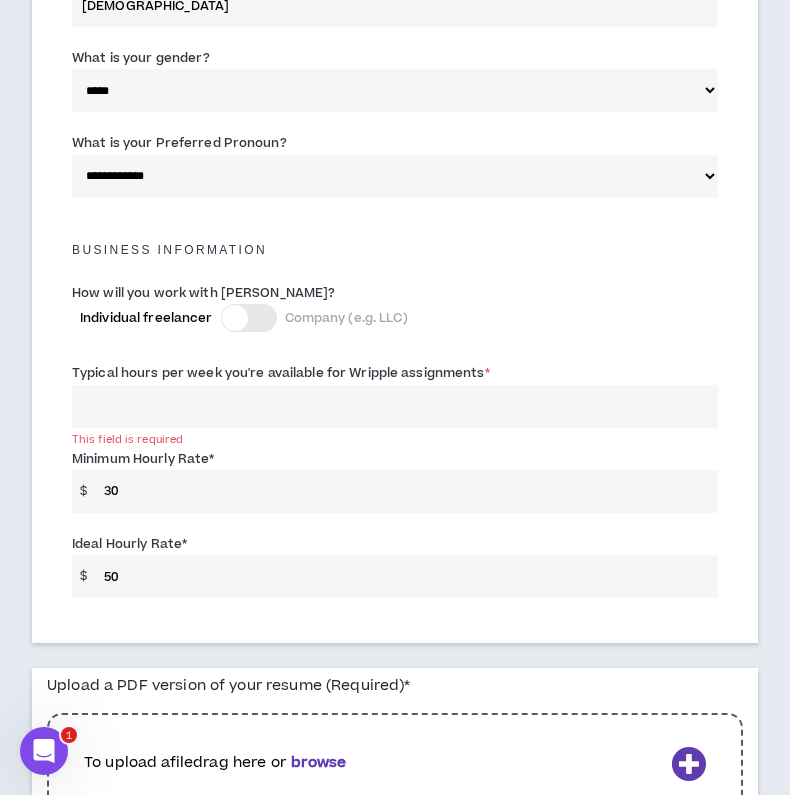type on "50" 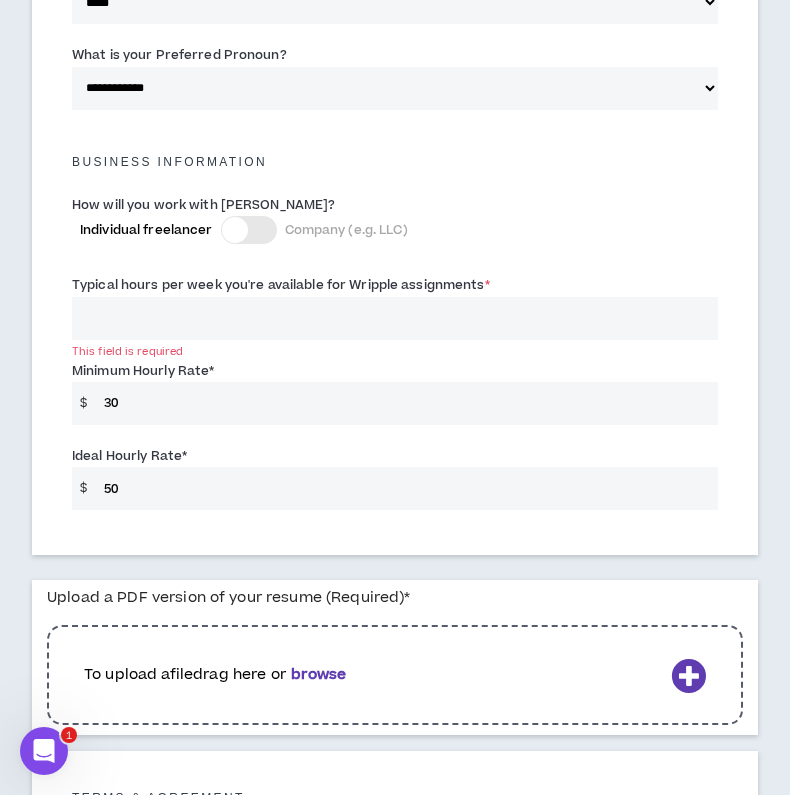 scroll, scrollTop: 2171, scrollLeft: 0, axis: vertical 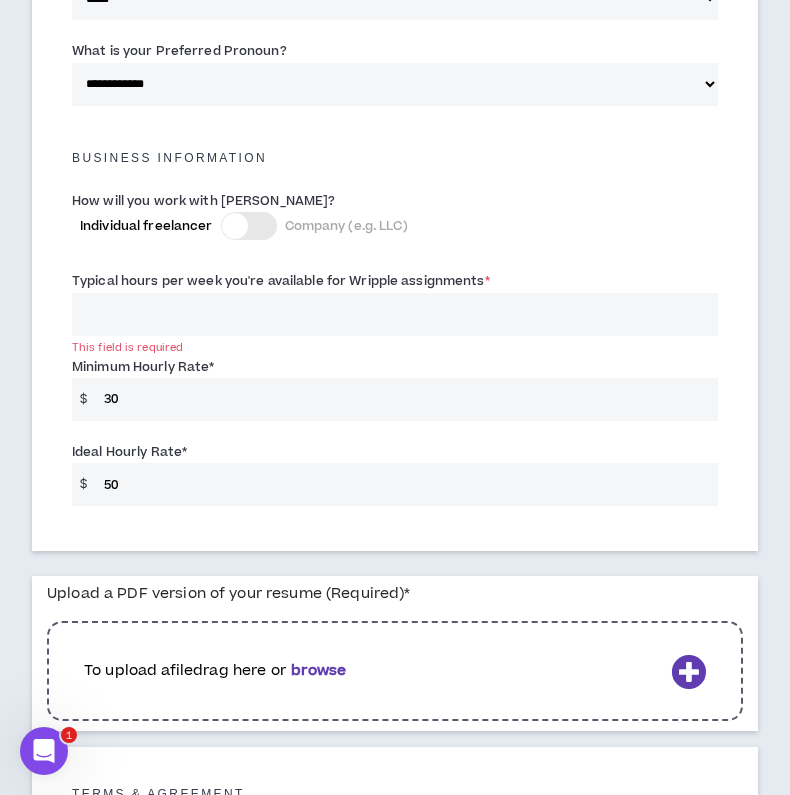 click on "50" at bounding box center [406, 484] 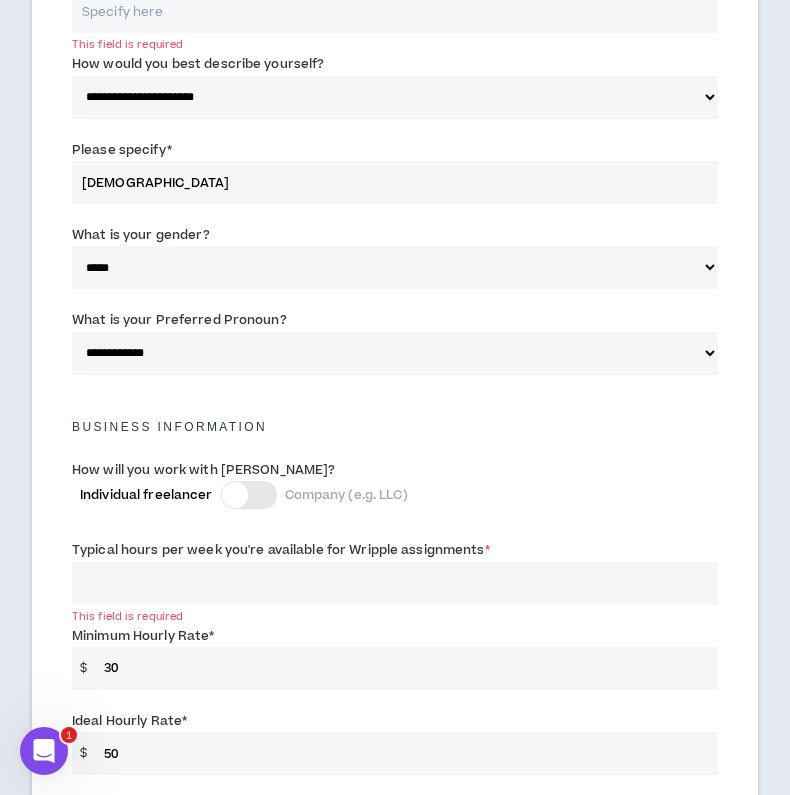 scroll, scrollTop: 1779, scrollLeft: 0, axis: vertical 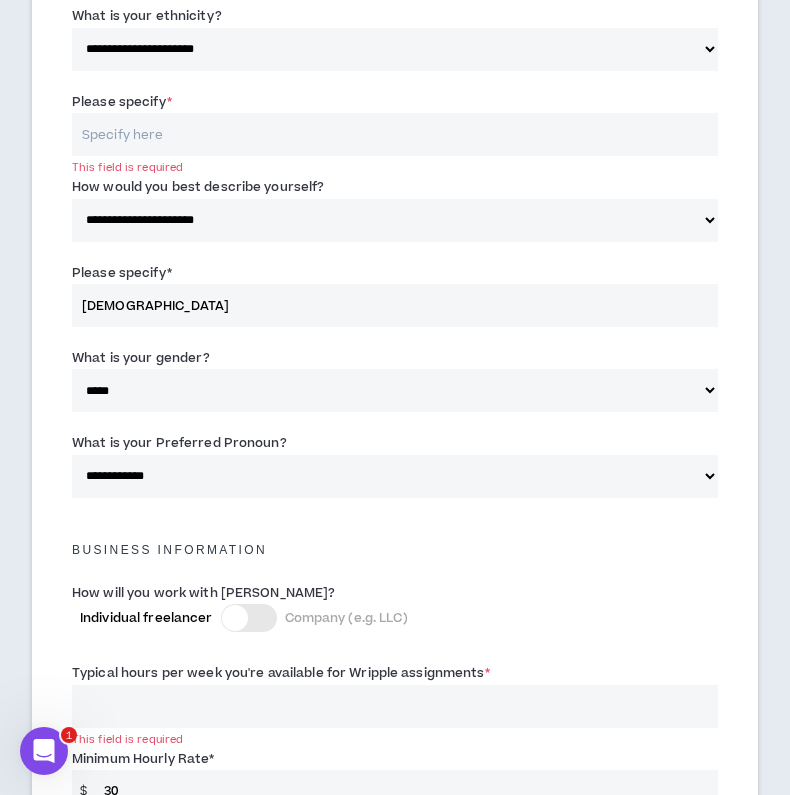 click at bounding box center (249, 618) 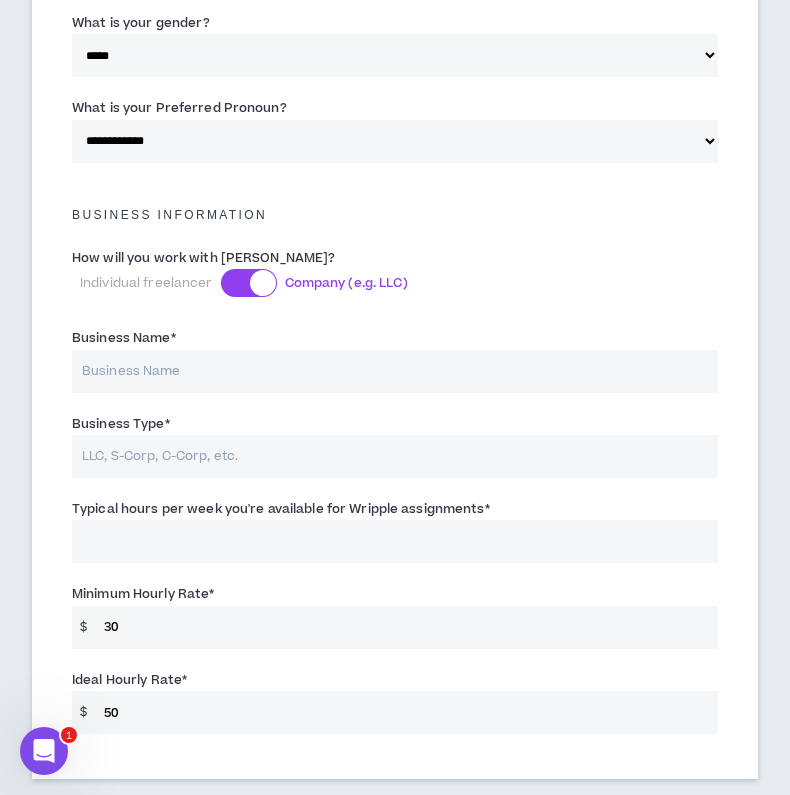 scroll, scrollTop: 2165, scrollLeft: 0, axis: vertical 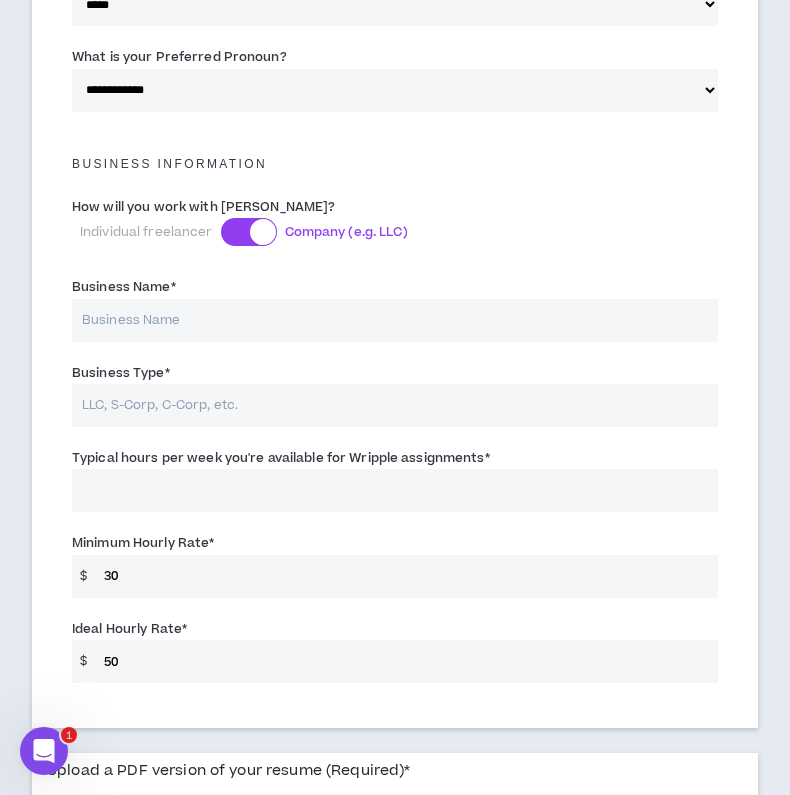 click at bounding box center (263, 232) 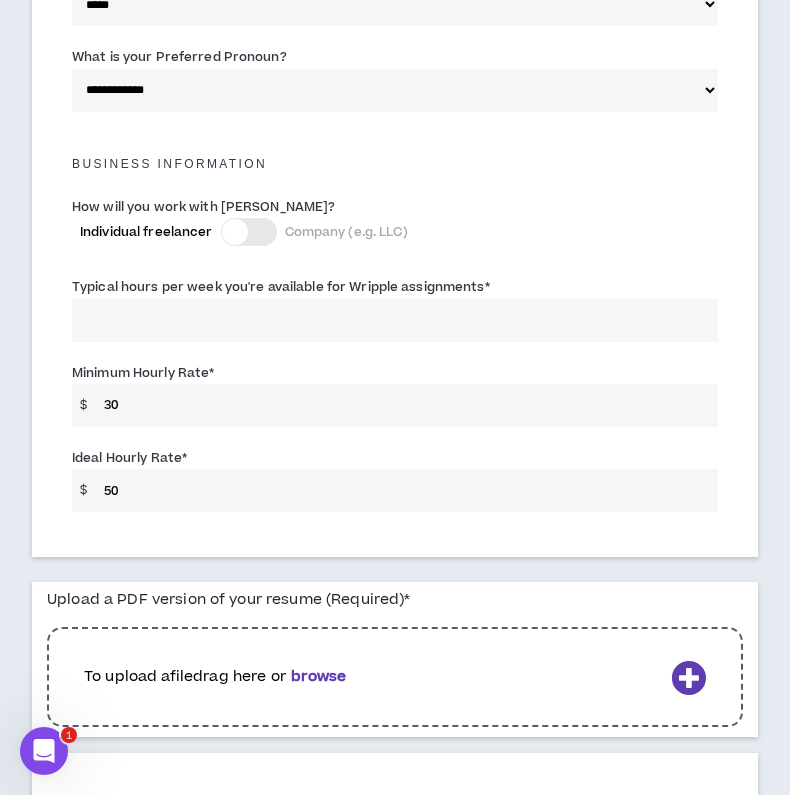click on "Typical hours per week you're available for Wripple assignments  *" at bounding box center (395, 320) 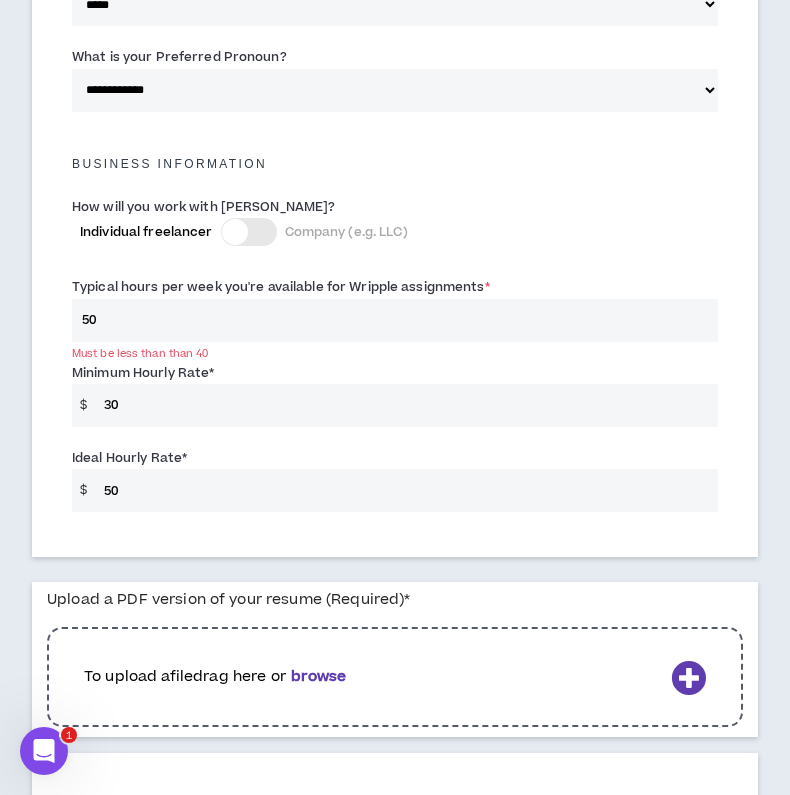 type on "5" 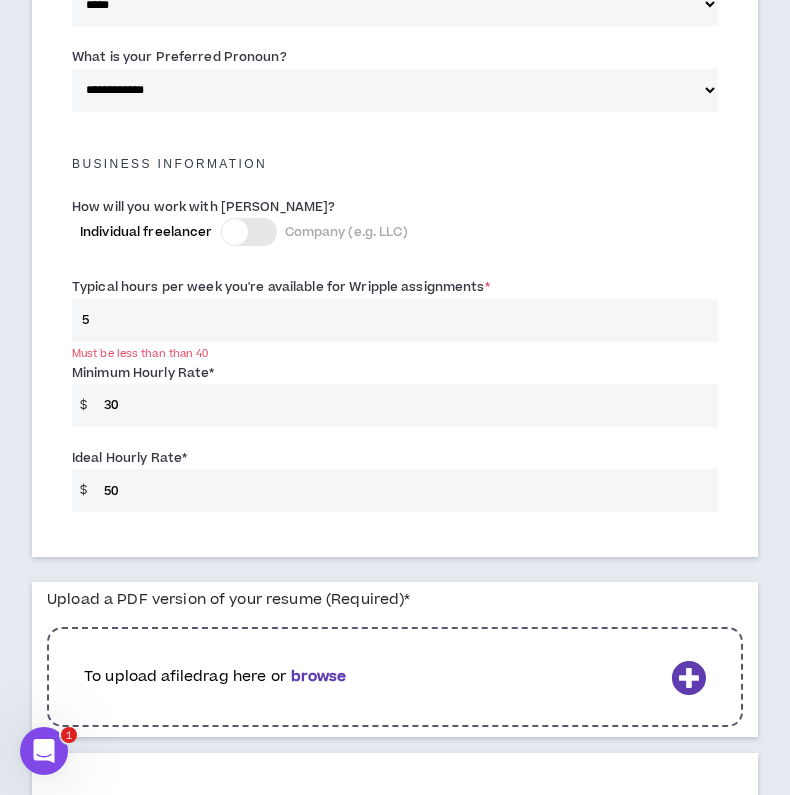 type 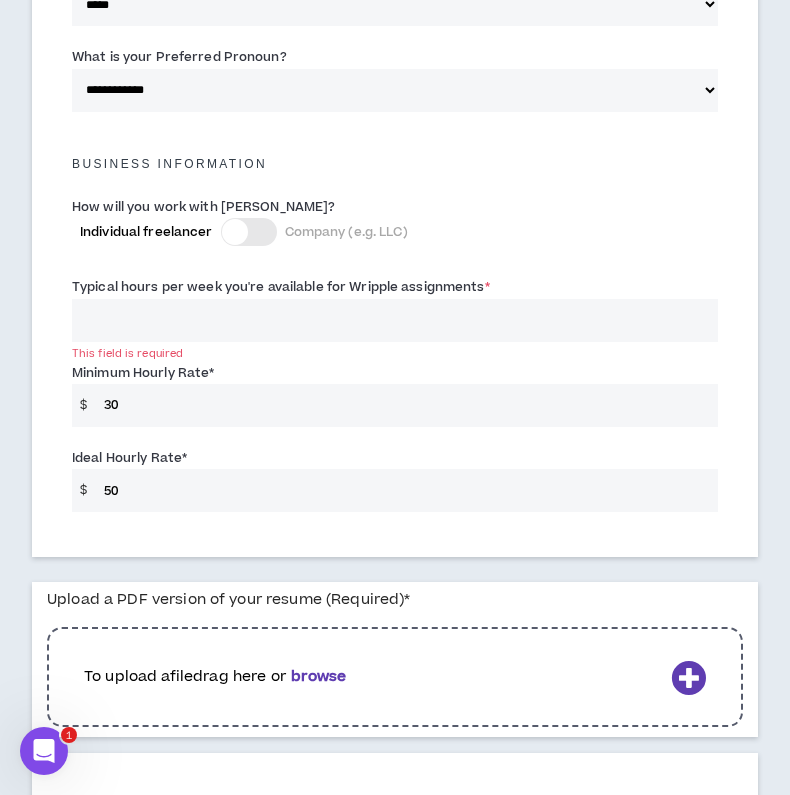 click at bounding box center (249, 232) 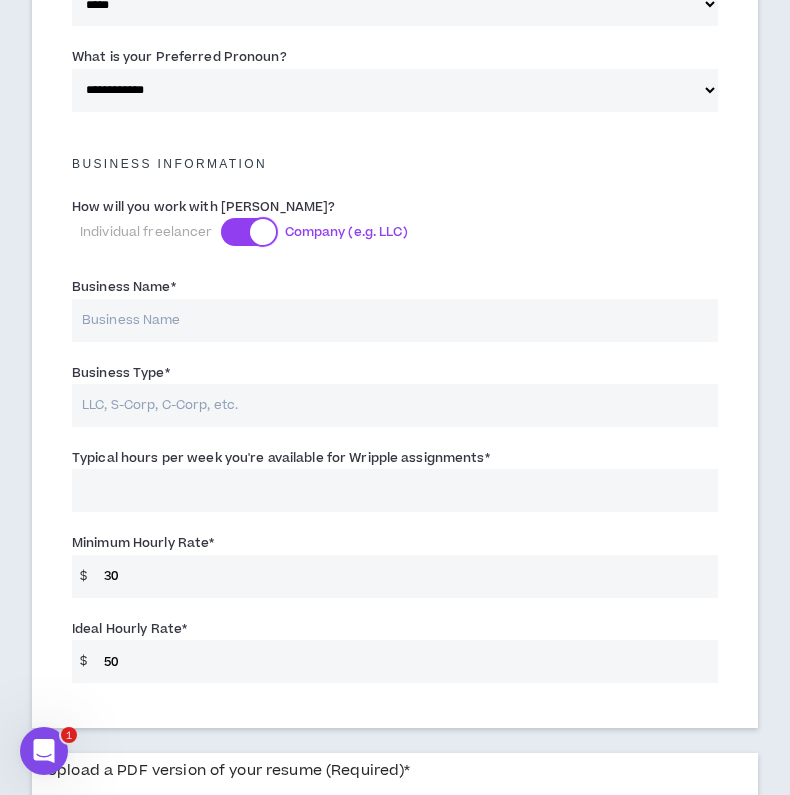 click at bounding box center (263, 232) 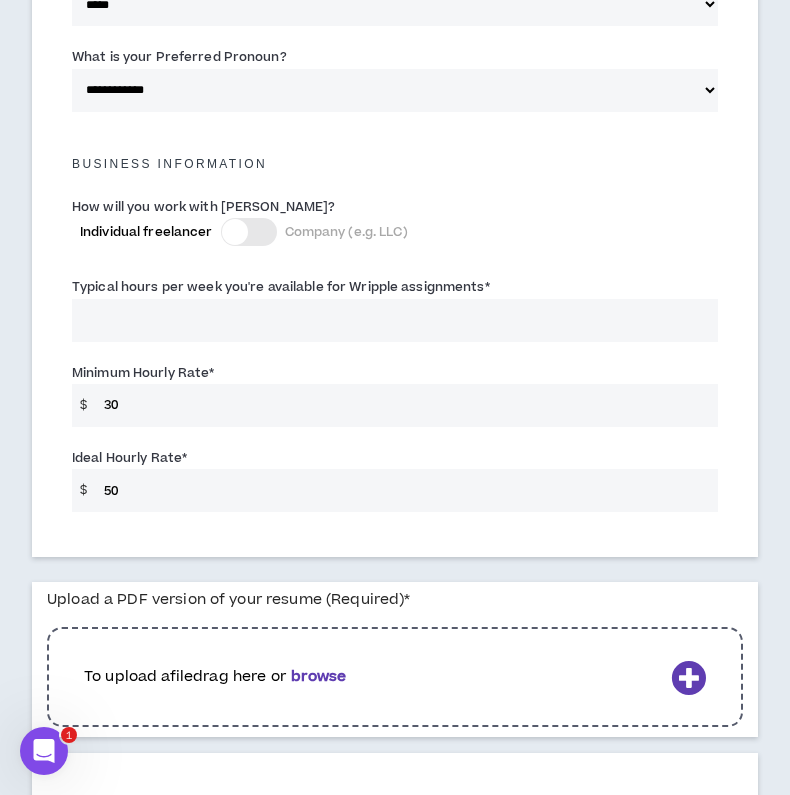 click on "Typical hours per week you're available for Wripple assignments  *" at bounding box center [395, 320] 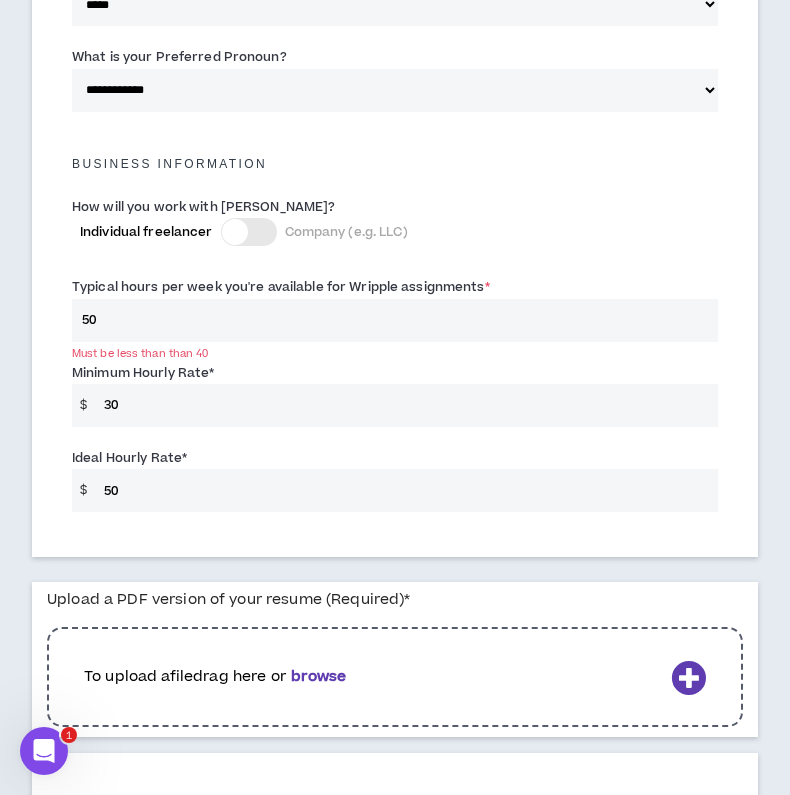 type on "5" 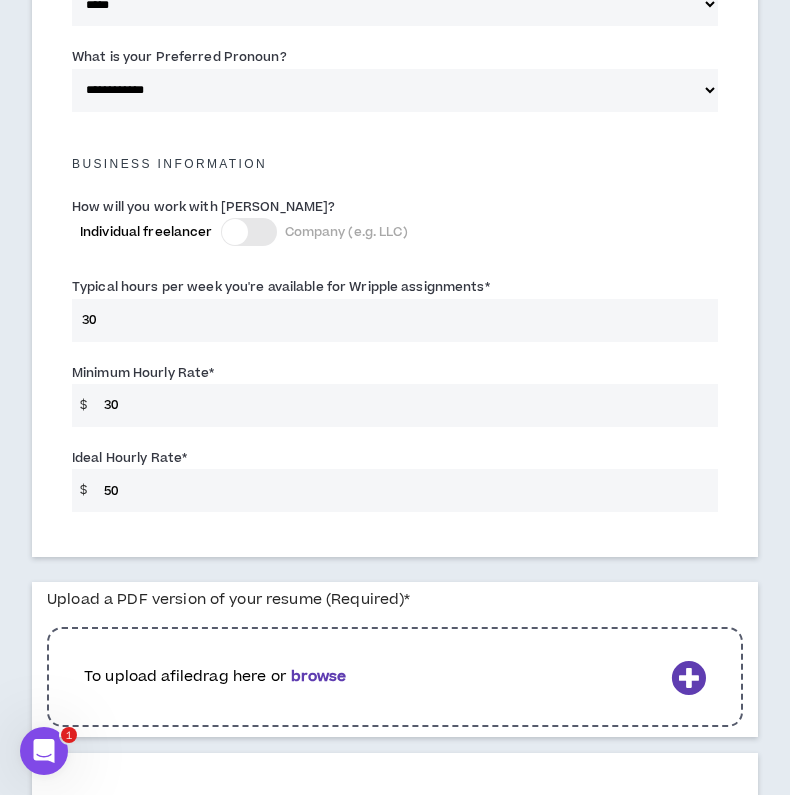 type on "30" 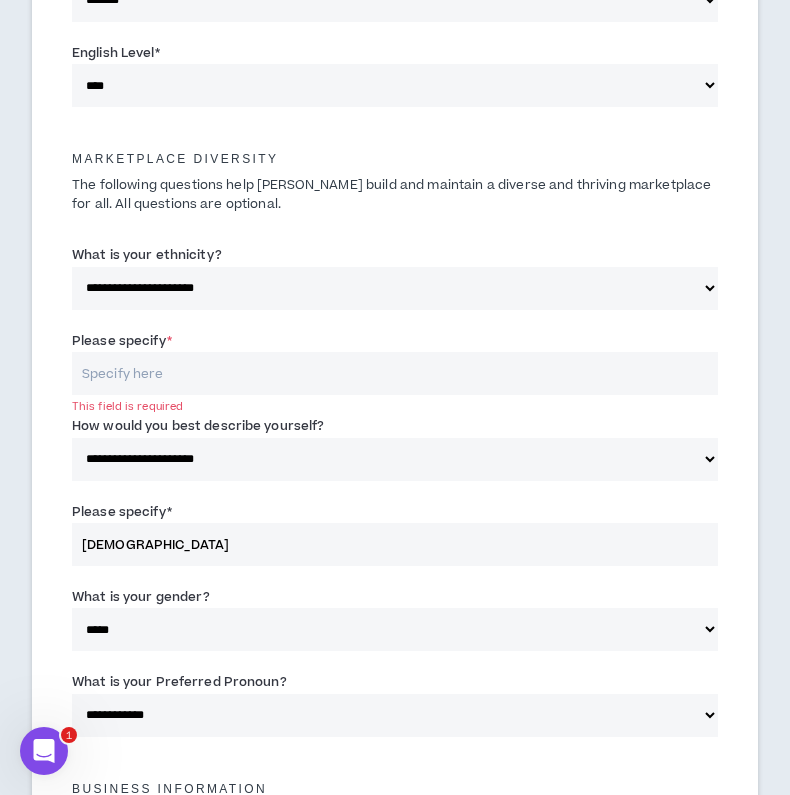 scroll, scrollTop: 1537, scrollLeft: 0, axis: vertical 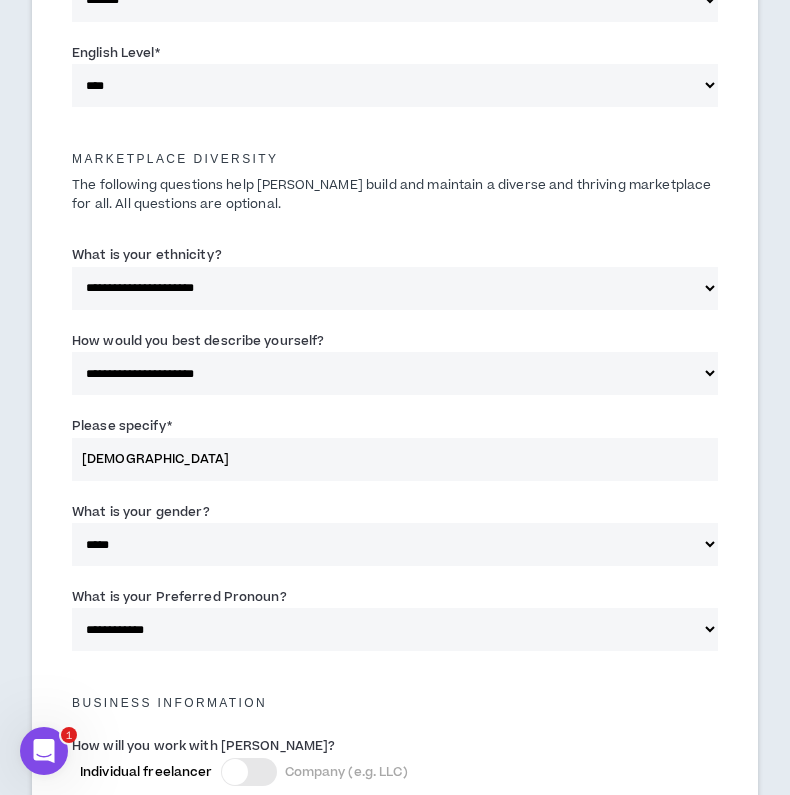 drag, startPoint x: -693, startPoint y: 646, endPoint x: 129, endPoint y: 453, distance: 844.3536 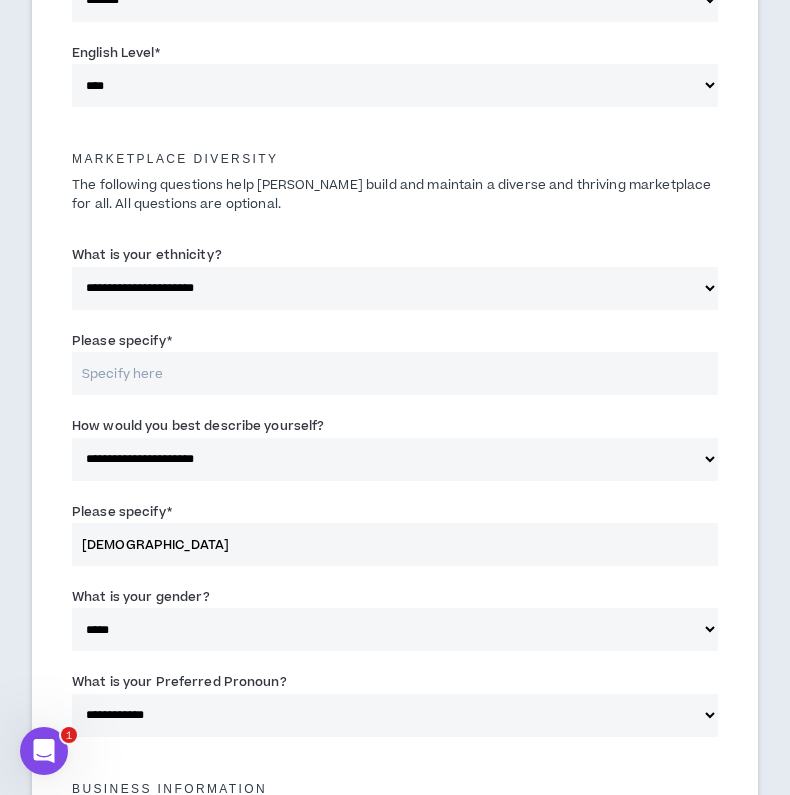 select on "**********" 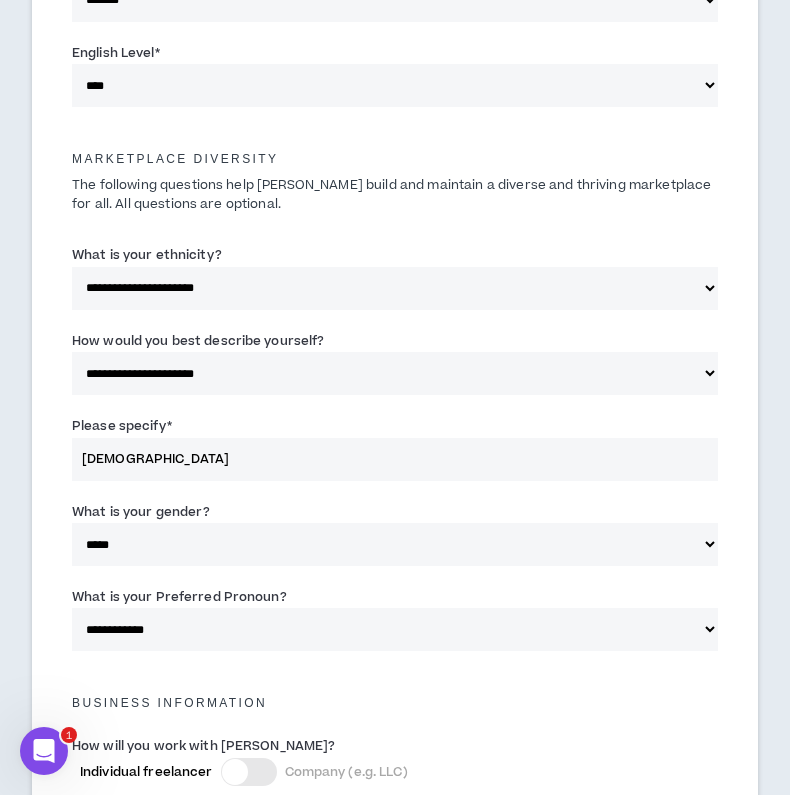 click on "[DEMOGRAPHIC_DATA]" at bounding box center (395, 459) 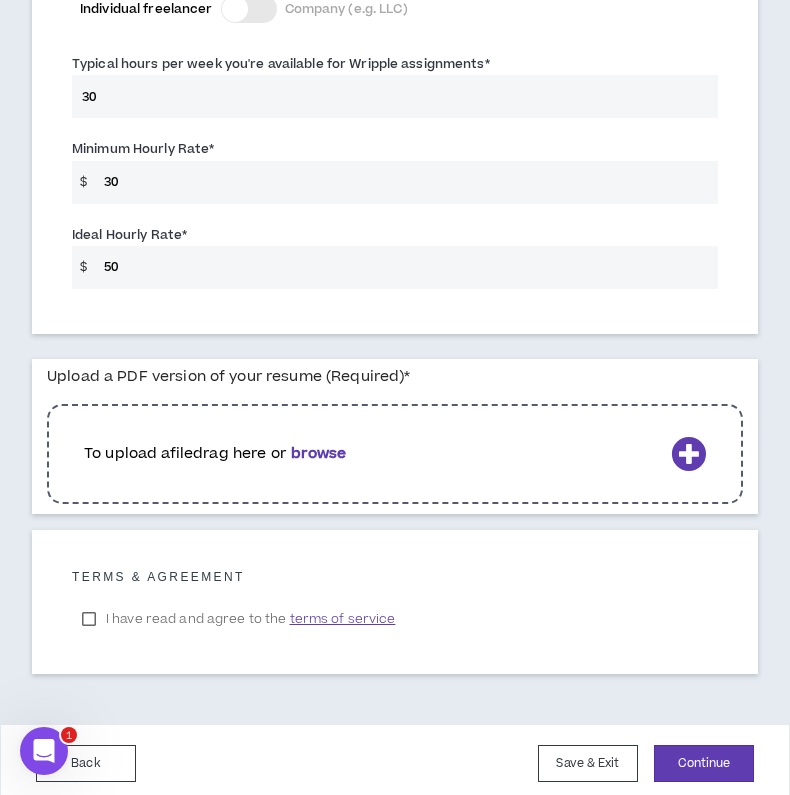 scroll, scrollTop: 2302, scrollLeft: 0, axis: vertical 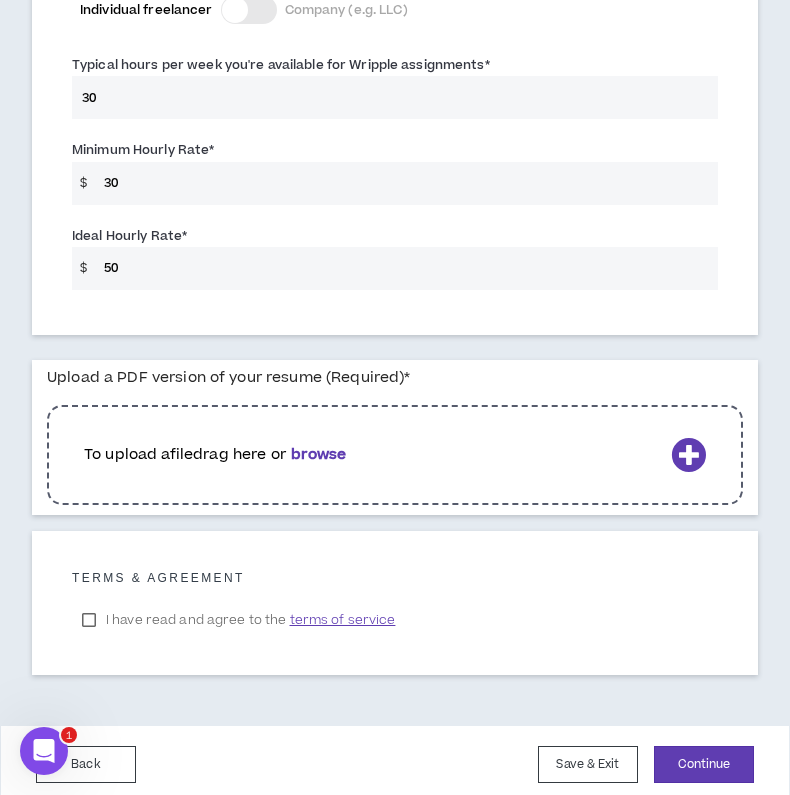 click on "I have read and agree to the    terms of service" at bounding box center (238, 620) 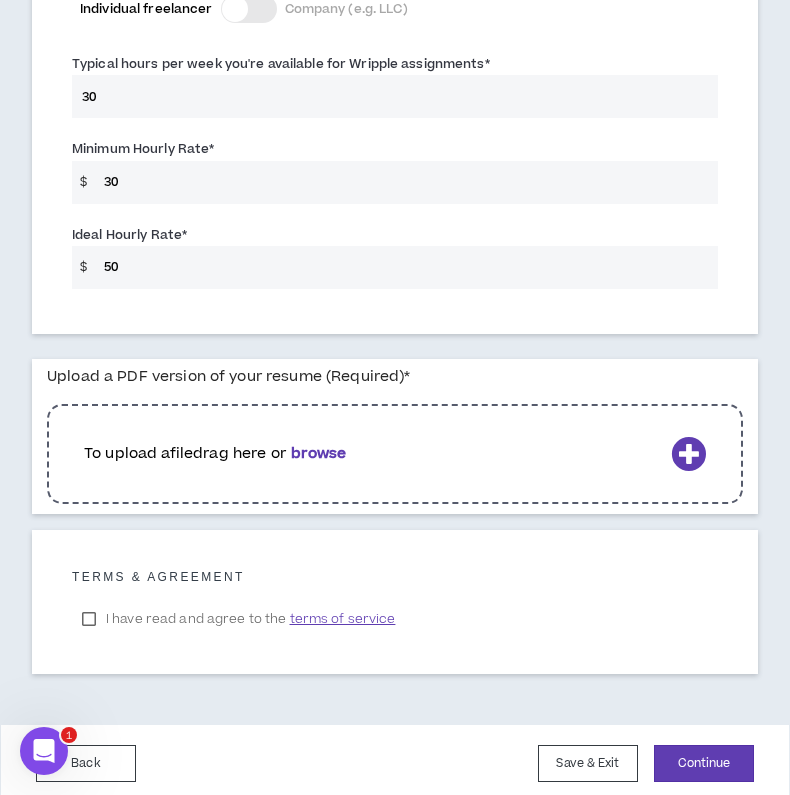 scroll, scrollTop: 2302, scrollLeft: 0, axis: vertical 